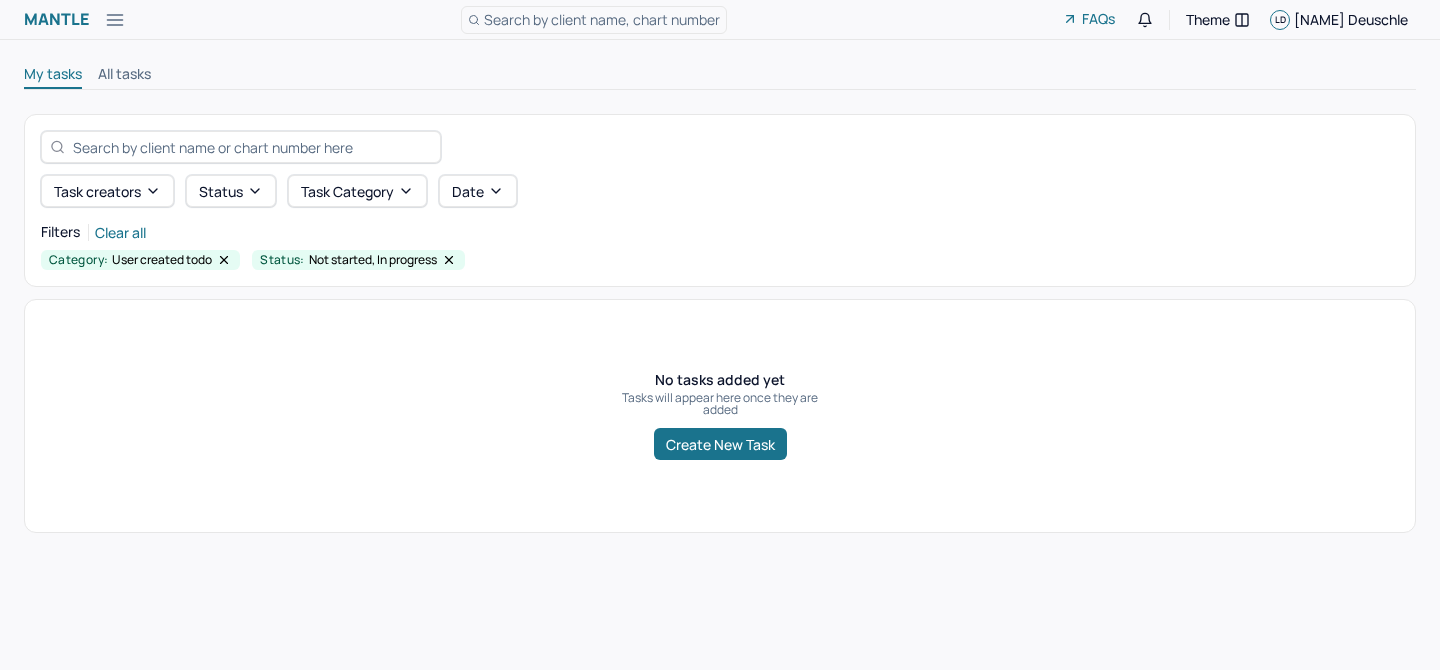 scroll, scrollTop: 0, scrollLeft: 0, axis: both 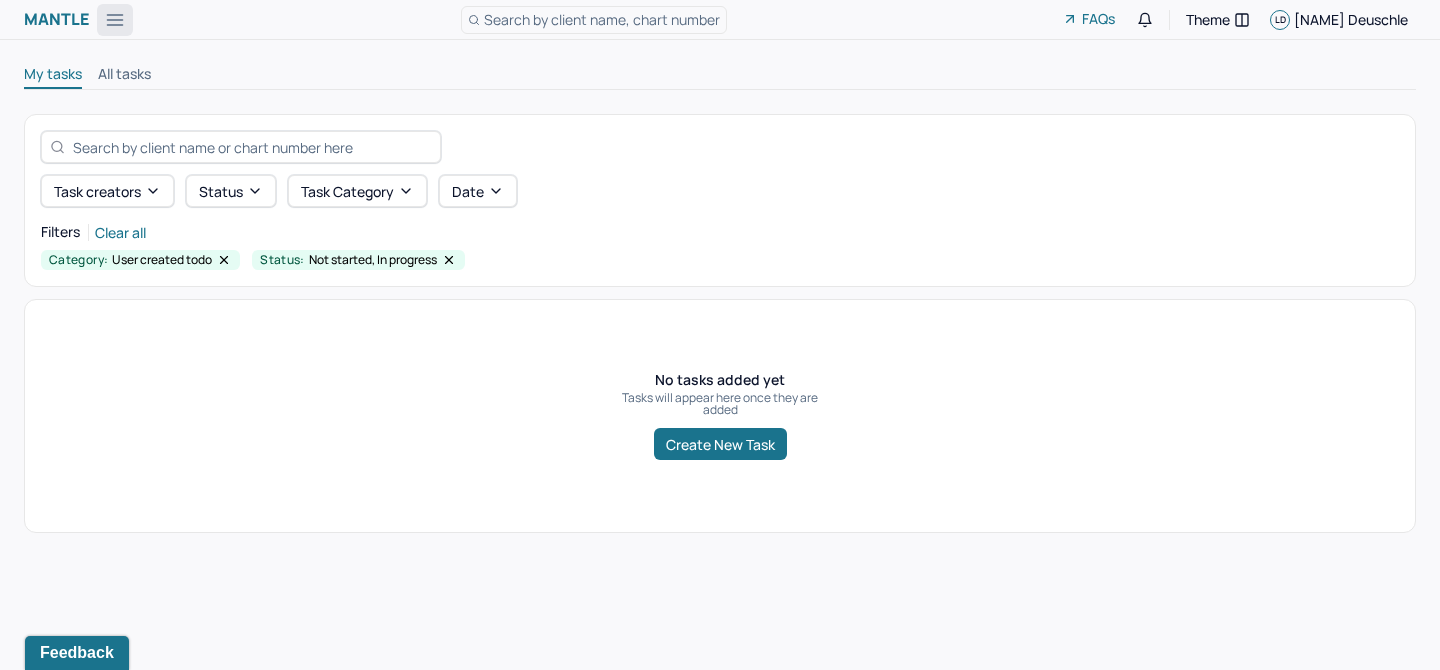 click 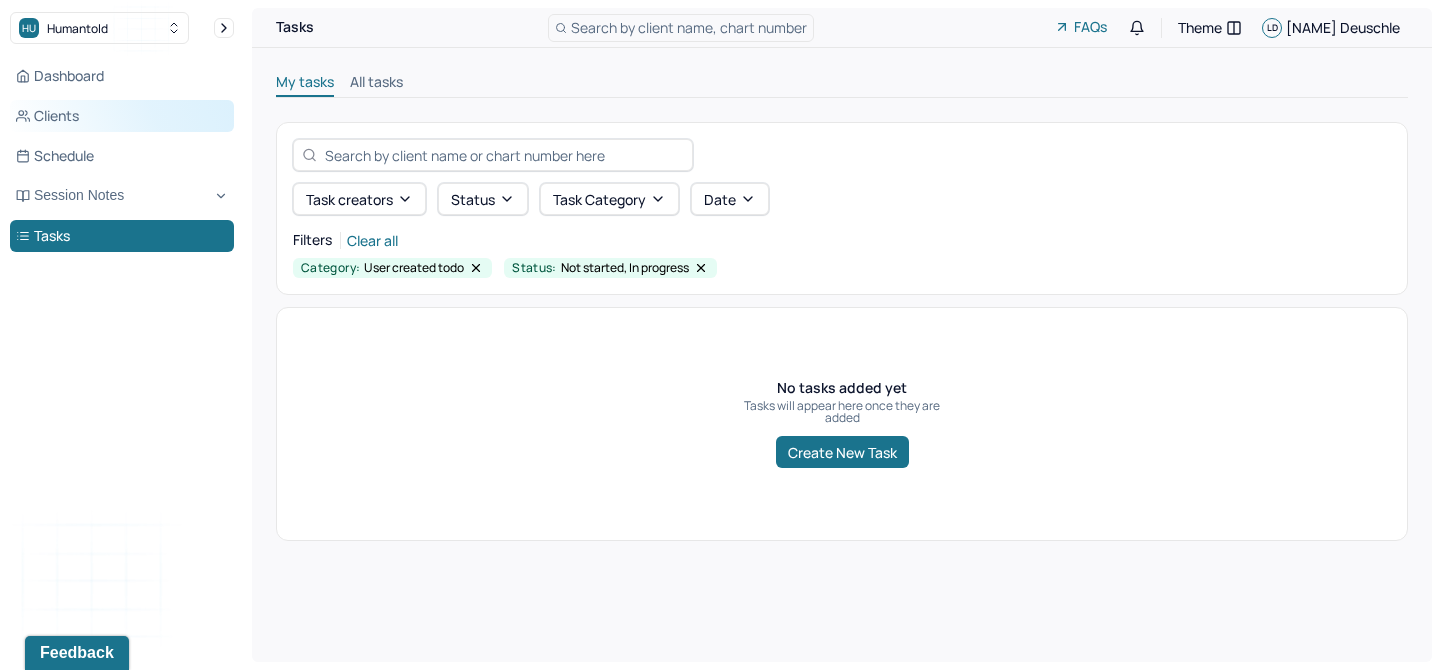 click on "Clients" at bounding box center [122, 116] 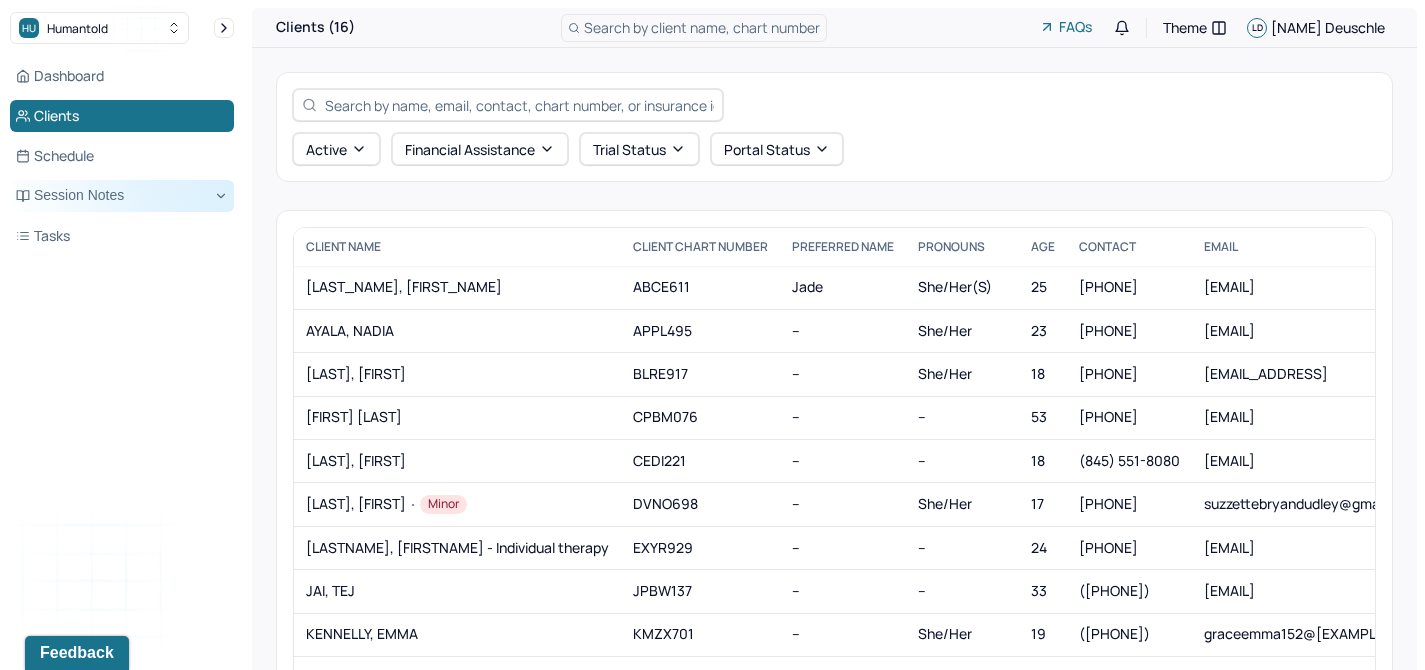 click on "Session Notes" at bounding box center (122, 196) 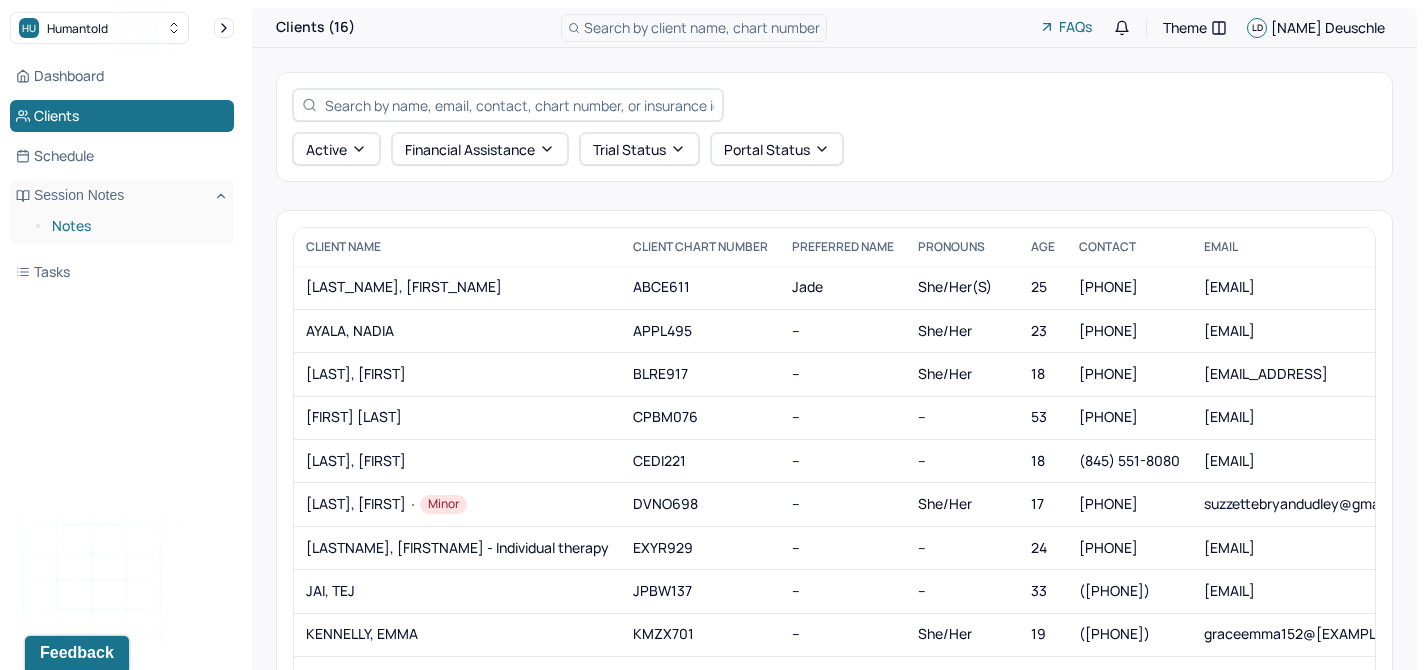 click on "Notes" at bounding box center [135, 226] 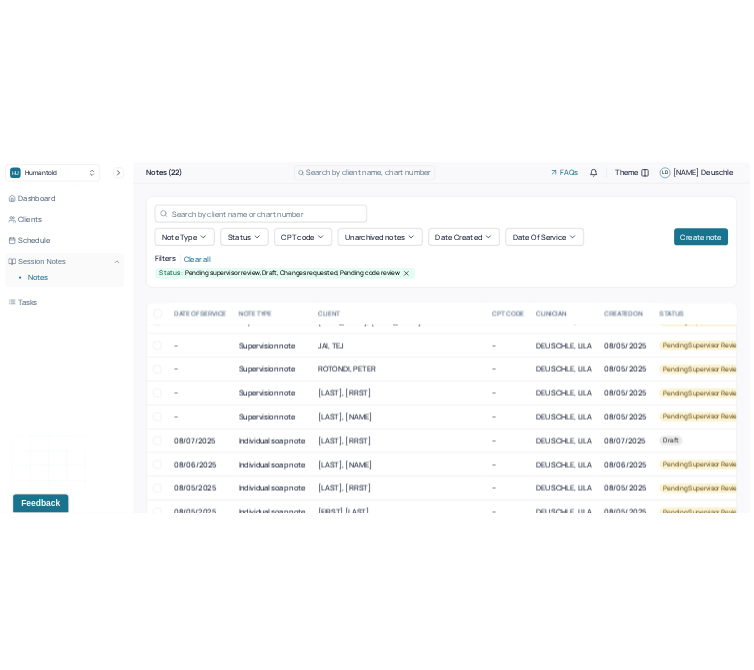 scroll, scrollTop: 568, scrollLeft: 0, axis: vertical 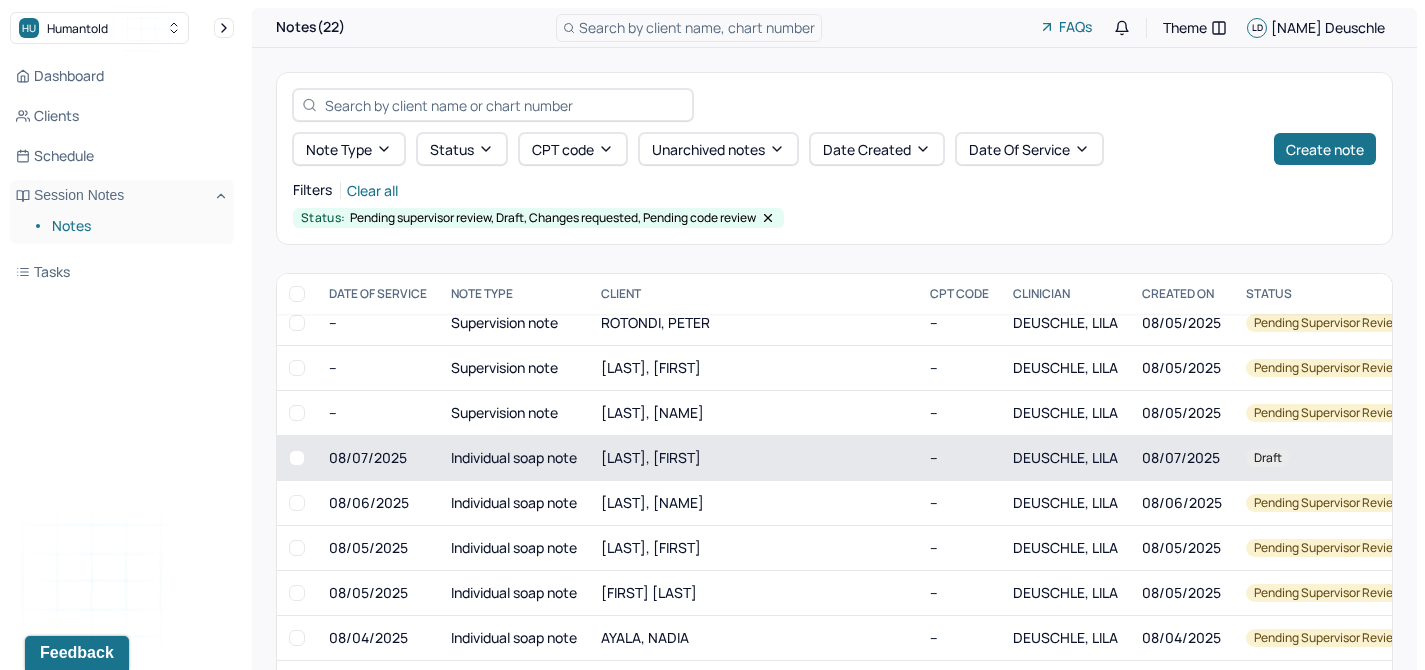 click on "[LAST], [FIRST]" at bounding box center [753, 458] 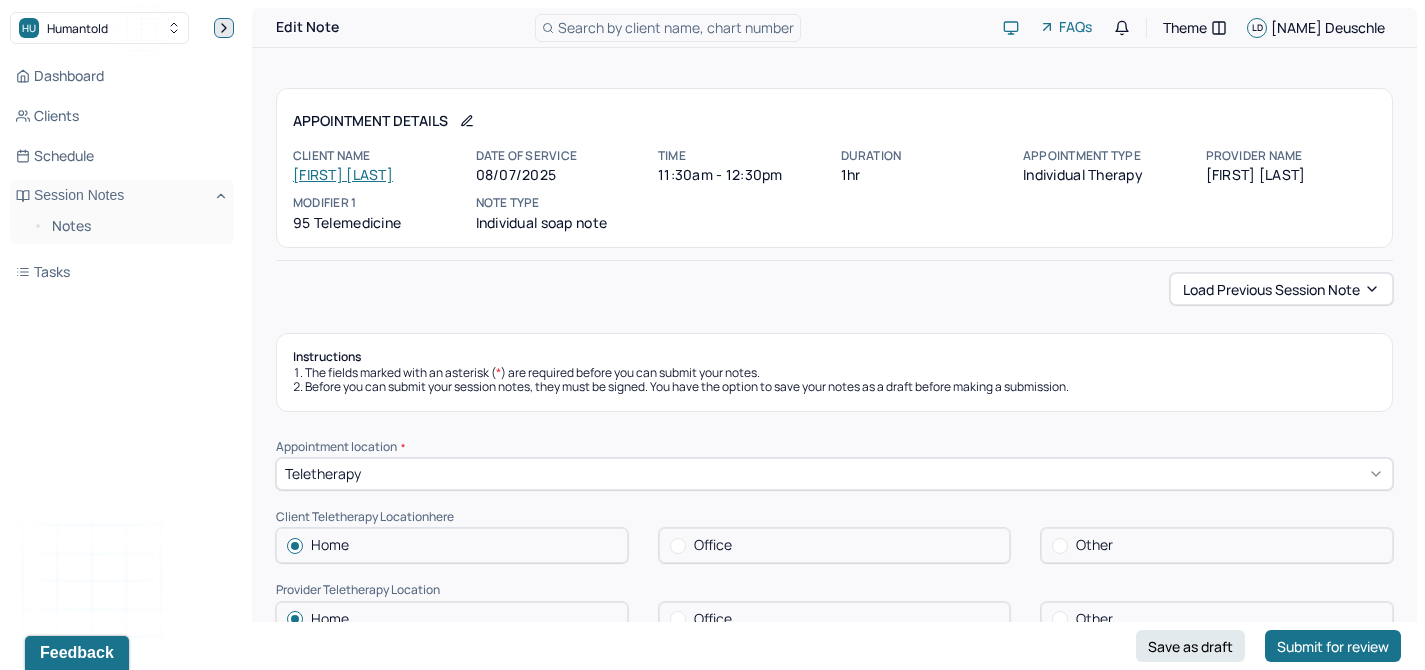 click 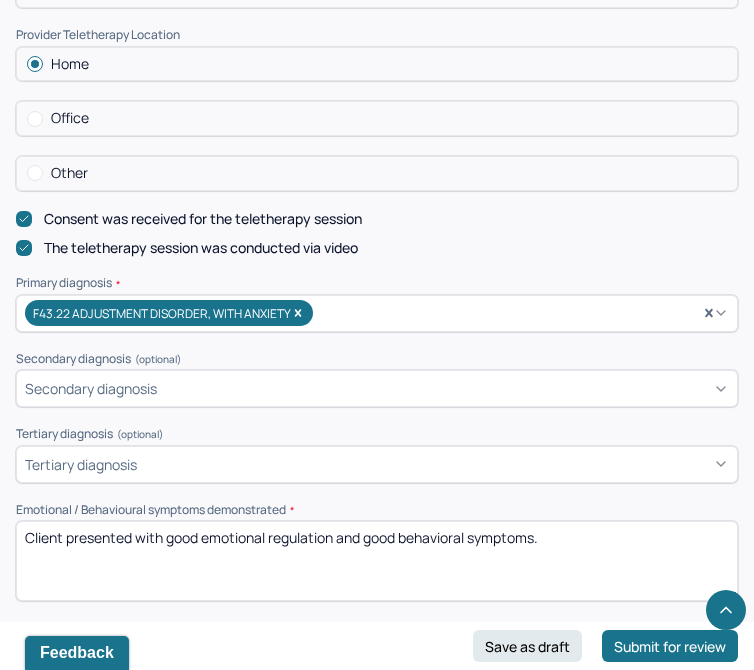 scroll, scrollTop: 664, scrollLeft: 0, axis: vertical 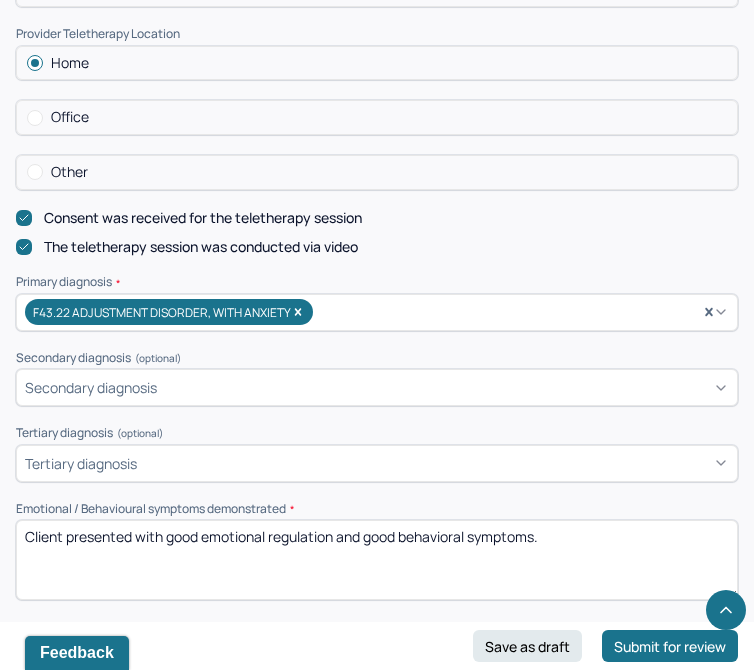 click on "Client presented with good emotional regulation and good behavioral symptoms." at bounding box center (377, 560) 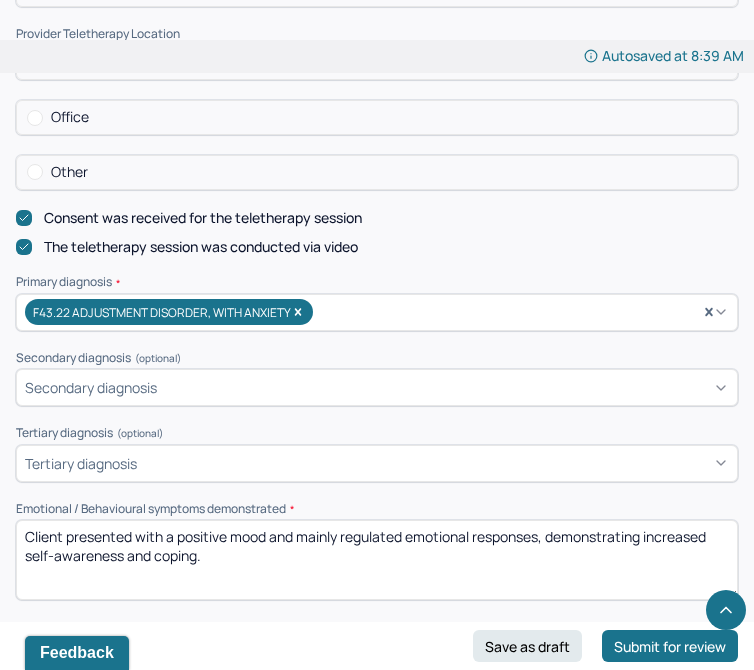 type on "Client presented with a positive mood and mainly regulated emotional responses, demonstrating increased self-awareness and coping." 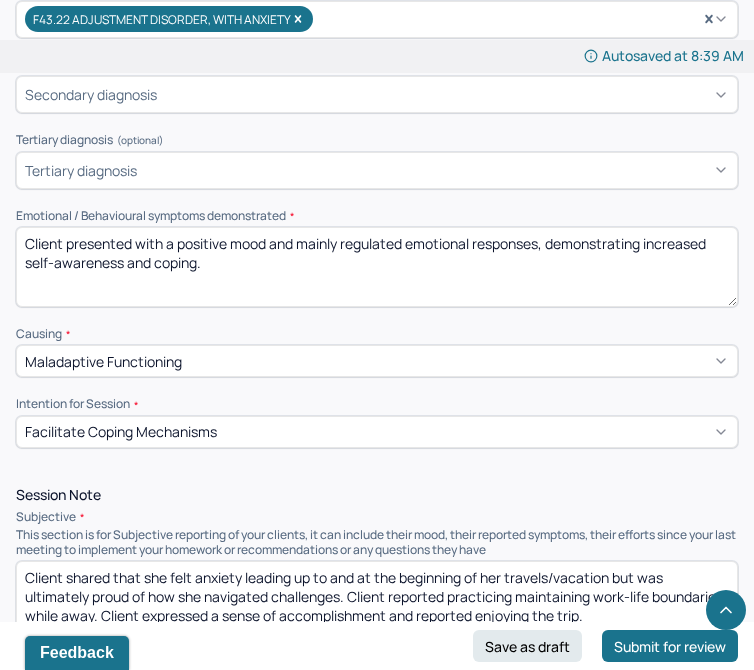 scroll, scrollTop: 965, scrollLeft: 0, axis: vertical 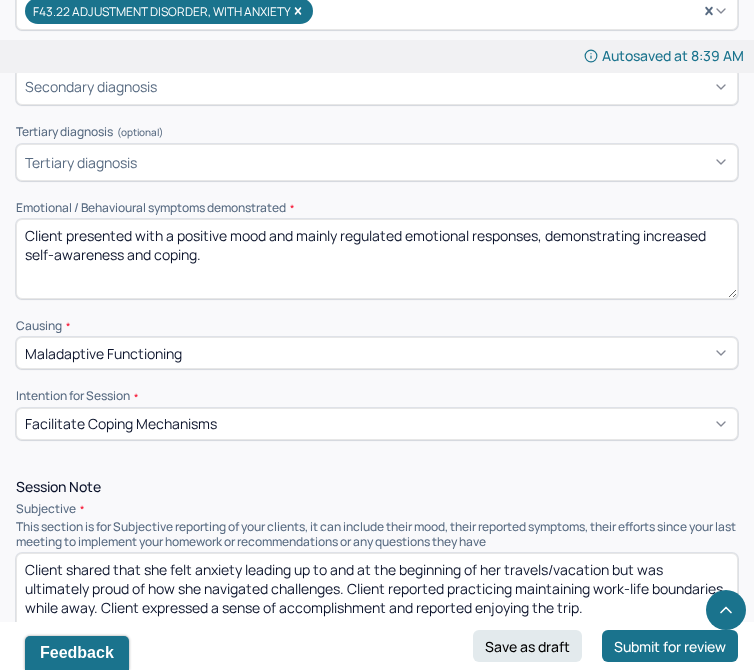 drag, startPoint x: 682, startPoint y: 404, endPoint x: 0, endPoint y: 316, distance: 687.654 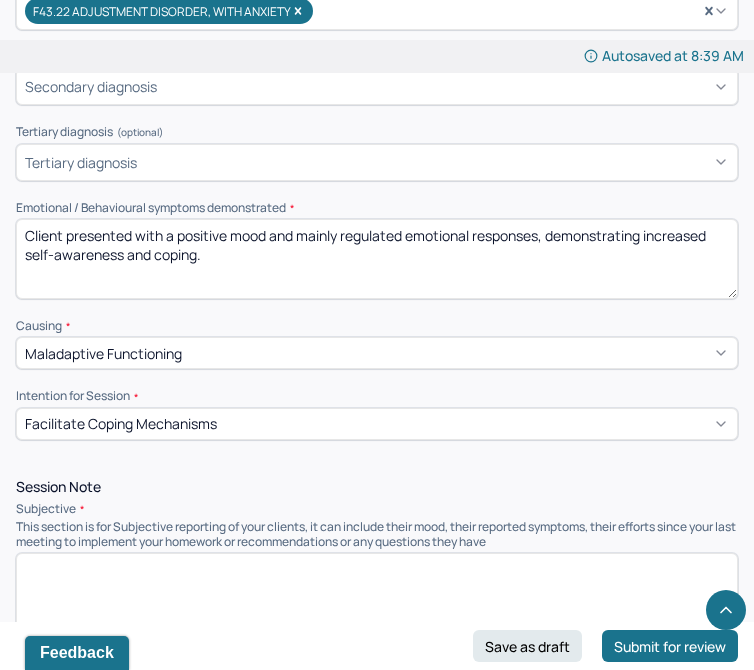 paste on "Client reported having a difficult but necessary conversation about her current situation and future plans," 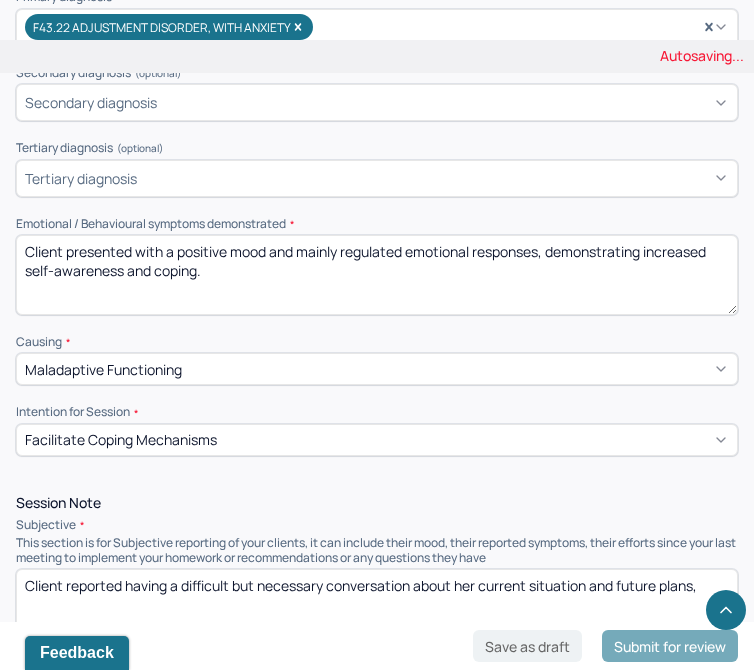 scroll, scrollTop: 955, scrollLeft: 0, axis: vertical 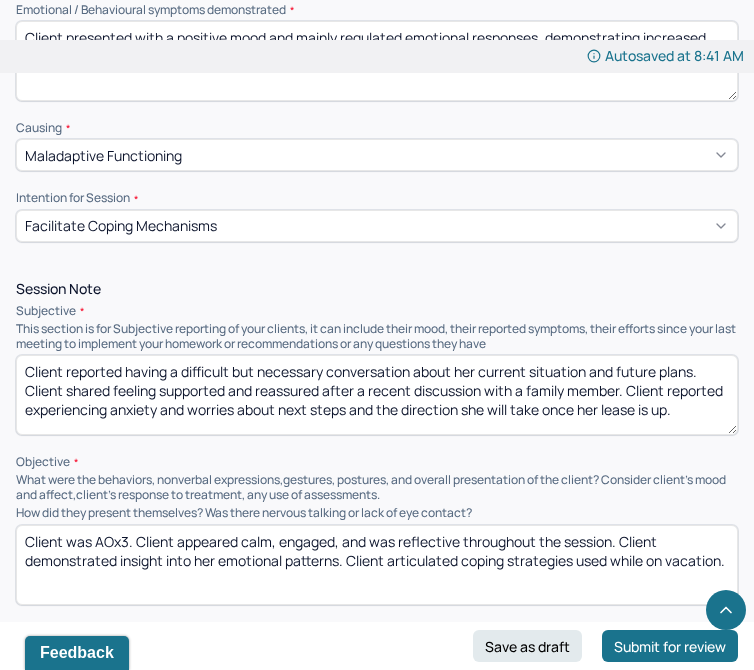 type on "Client reported having a difficult but necessary conversation about her current situation and future plans. Client shared feeling supported and reassured after a recent discussion with a family member. Client reported experiencing anxiety and worries about next steps and the direction she will take once her lease is up." 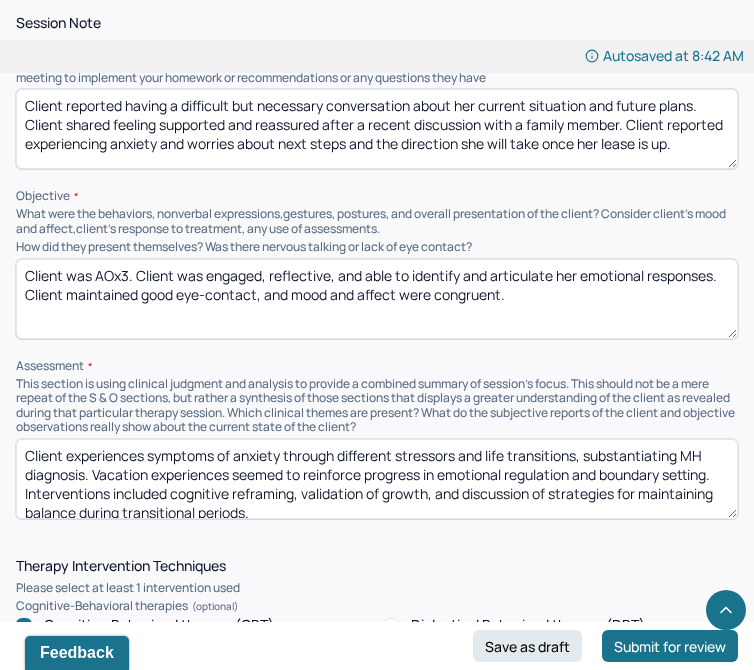 scroll, scrollTop: 1431, scrollLeft: 0, axis: vertical 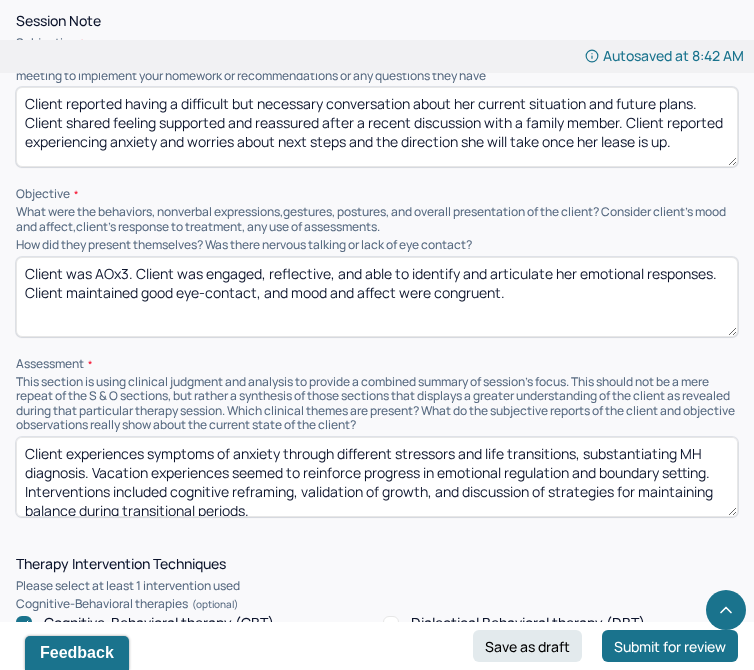 type on "Client was AOx3. Client was engaged, reflective, and able to identify and articulate her emotional responses. Client maintained good eye-contact, and mood and affect were congruent." 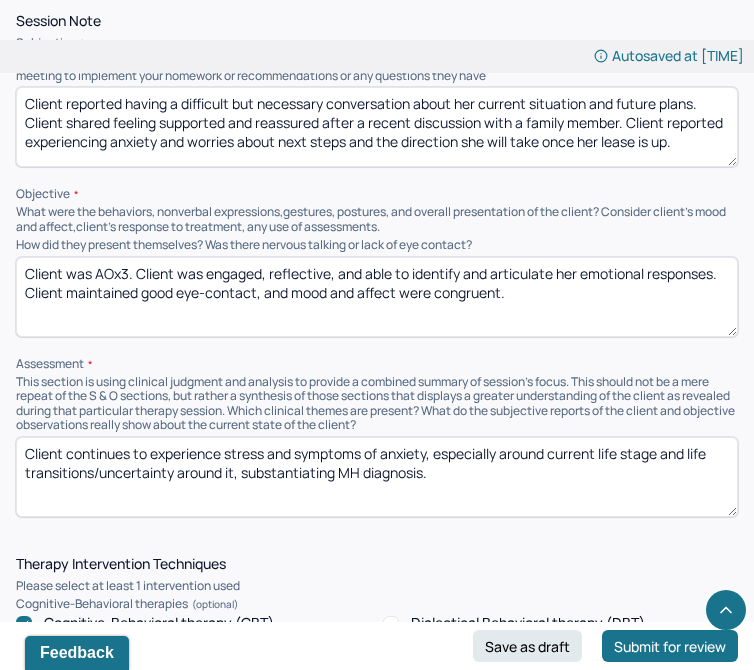 paste on "CBT techniques were applied to address cognitive distortions and reduce anticipatory anxiety." 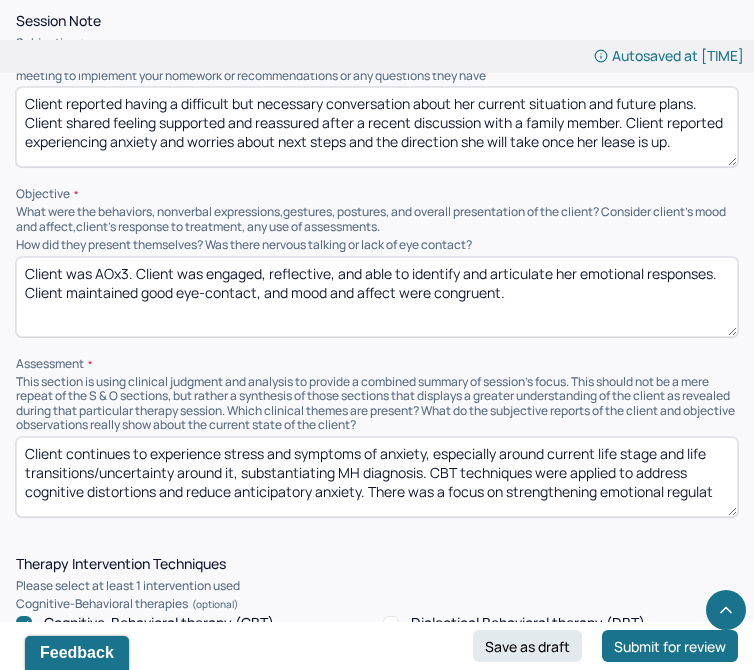 scroll, scrollTop: 5, scrollLeft: 0, axis: vertical 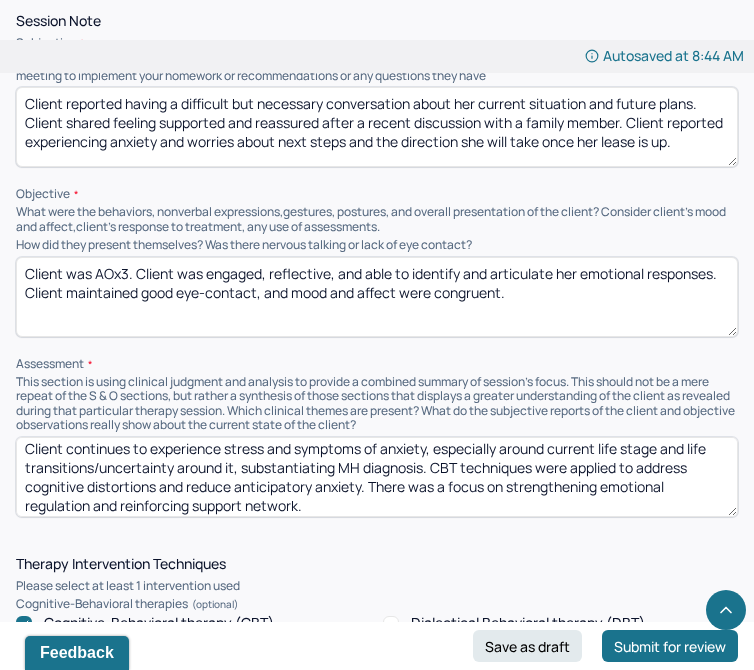 type on "Client continues to experience stress and symptoms of anxiety, especially around current life stage and life transitions/uncertainty around it, substantiating MH diagnosis. CBT techniques were applied to address cognitive distortions and reduce anticipatory anxiety. There was a focus on strengthening emotional regulation and reinforcing support network." 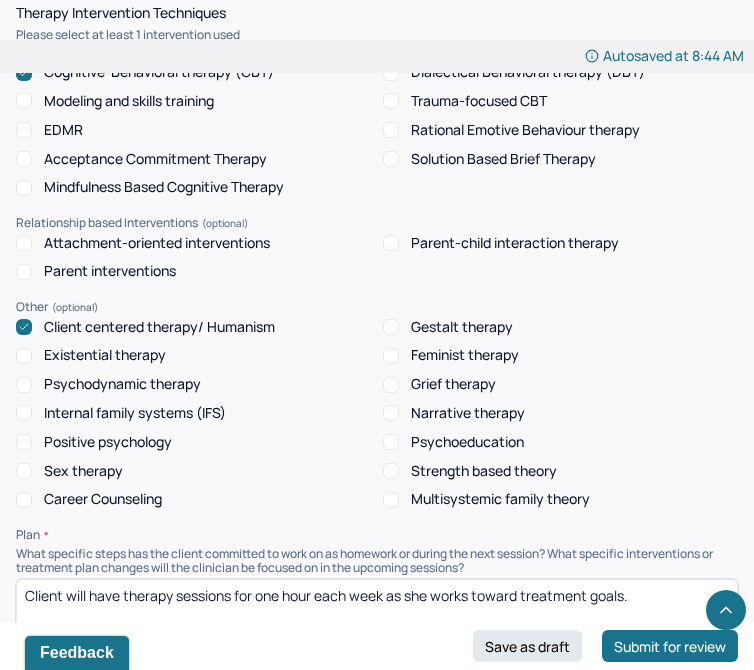 scroll, scrollTop: 1983, scrollLeft: 0, axis: vertical 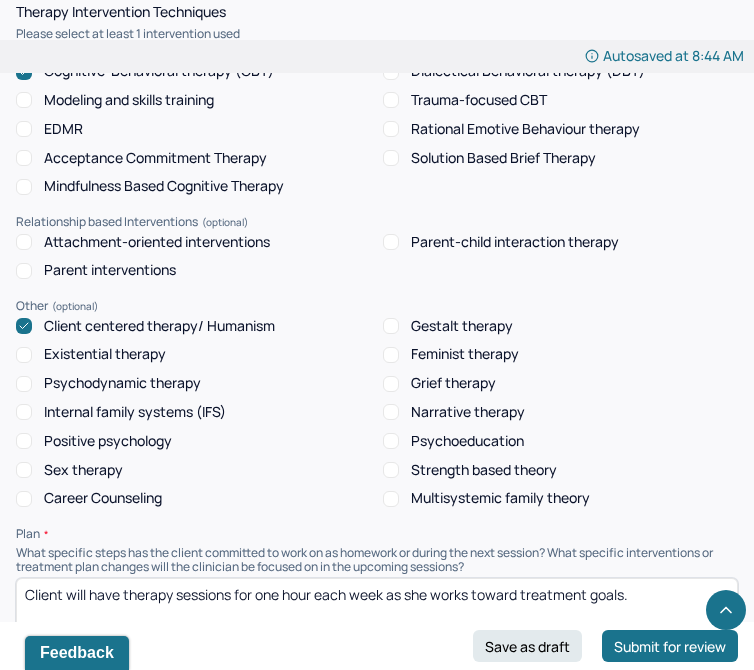 click on "Client will have therapy sessions for one hour each week as she works toward treatment goals." at bounding box center [377, 618] 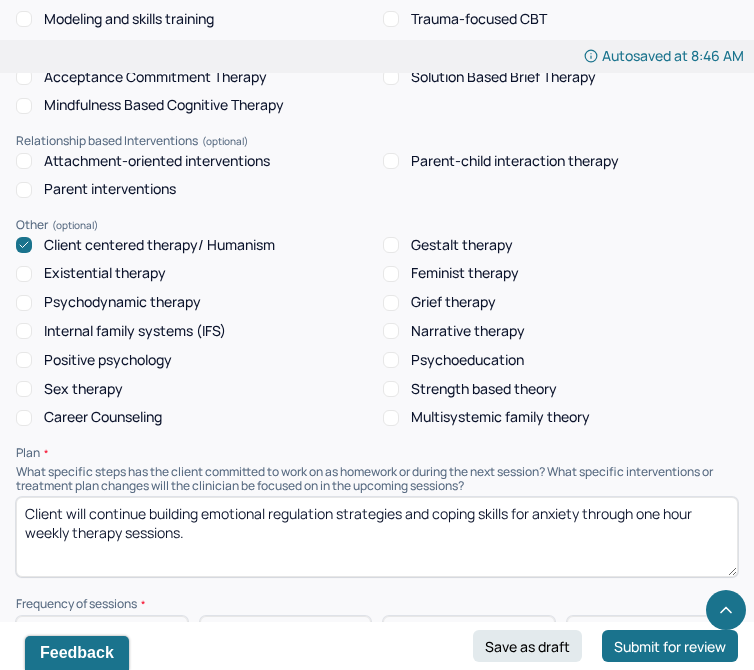 scroll, scrollTop: 2066, scrollLeft: 0, axis: vertical 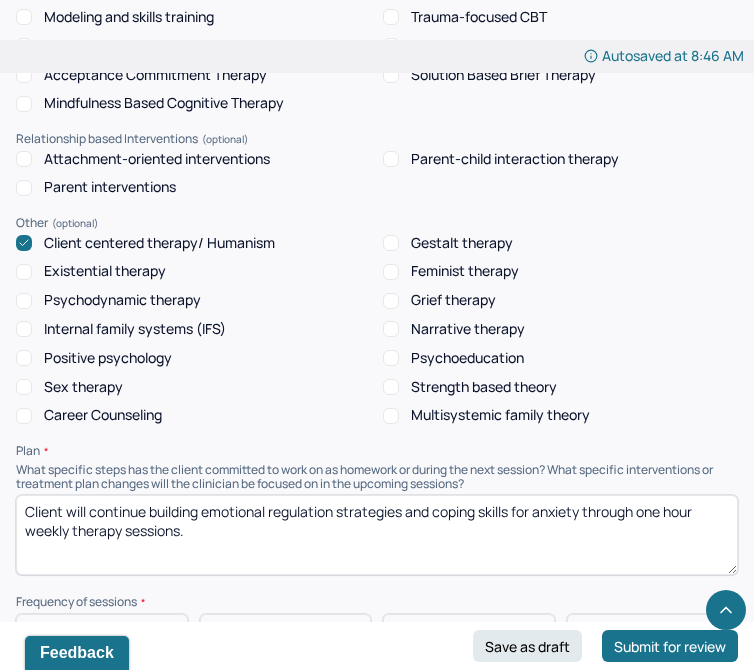 type on "Client will continue building emotional regulation strategies and coping skills for anxiety through one hour weekly therapy sessions." 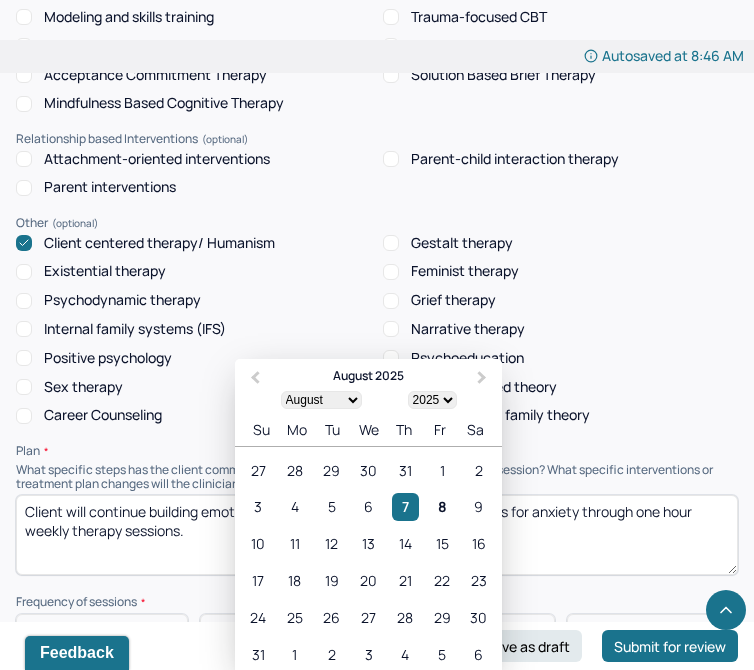 click on "08/08/2025" at bounding box center (377, 703) 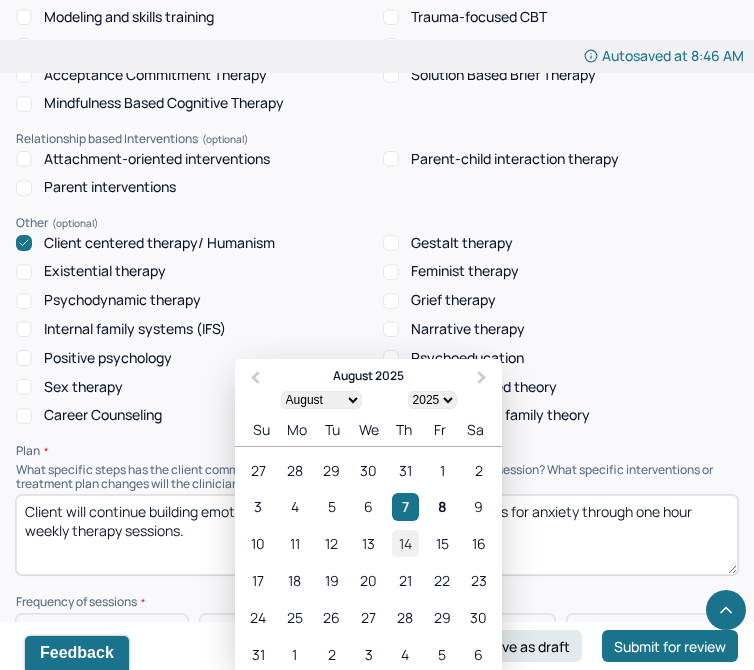 click on "14" at bounding box center (405, 543) 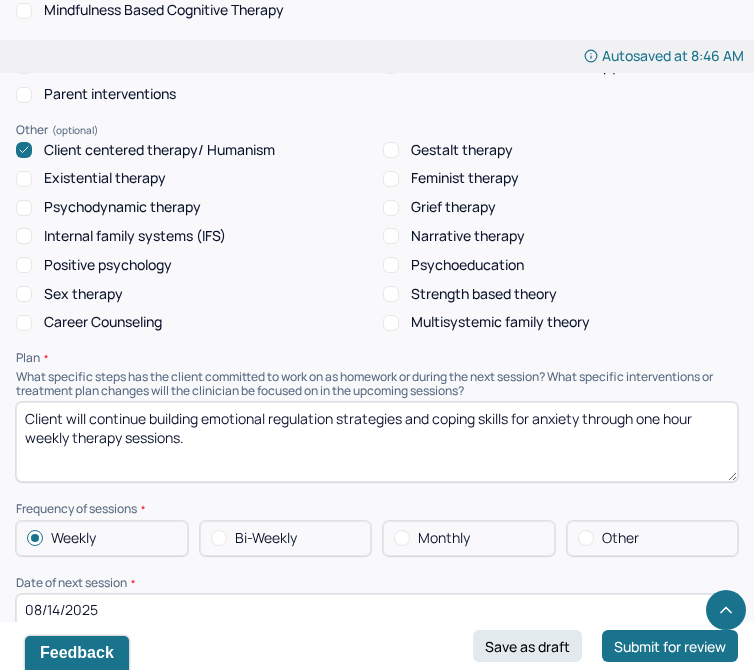 scroll, scrollTop: 2163, scrollLeft: 0, axis: vertical 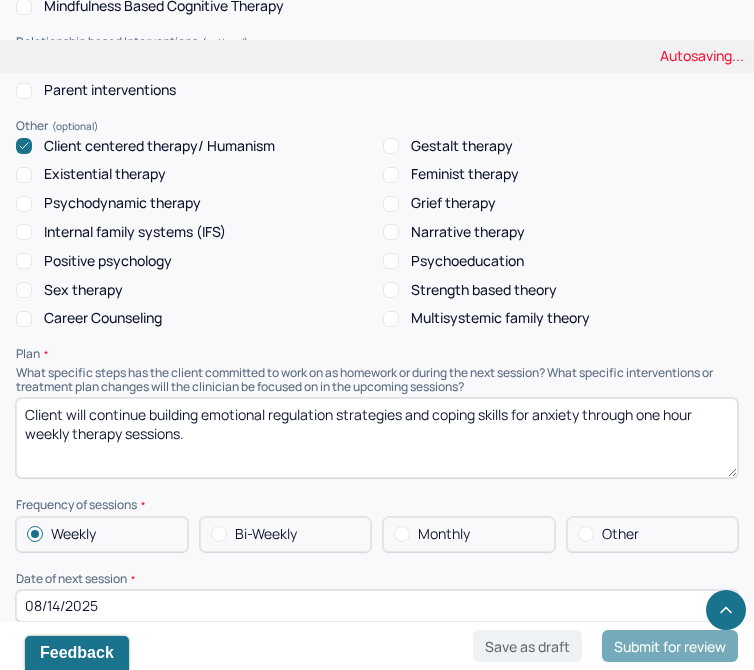 click on "Prognosis remains same 07/10/2025. Client has a good prognosis due to her desire to improve well-being and motivation too gain better understanding of self while working toward treatment goals." at bounding box center [377, 719] 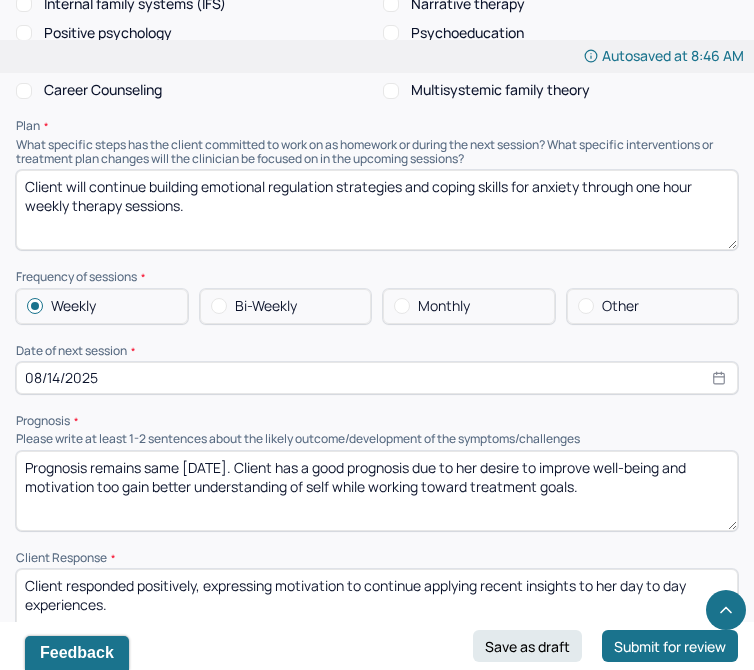 scroll, scrollTop: 2394, scrollLeft: 0, axis: vertical 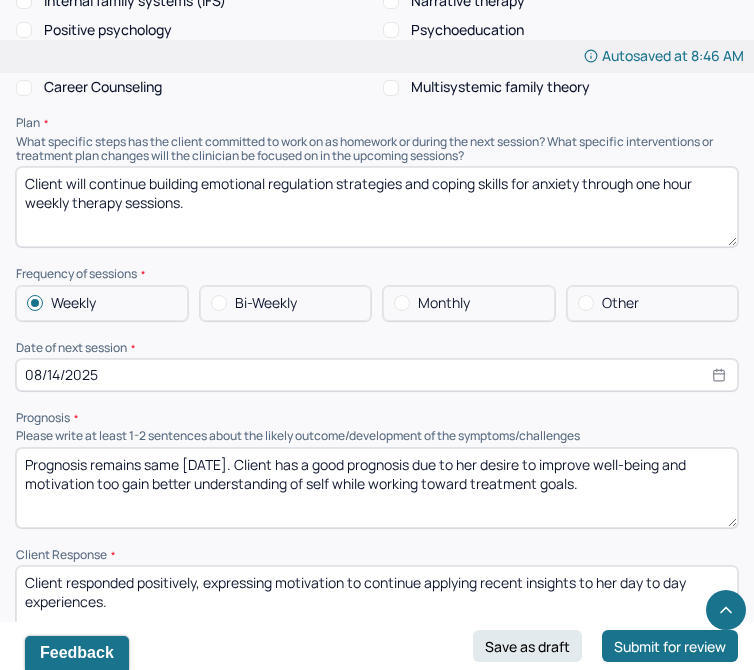 type on "Prognosis remains same [DATE]. Client has a good prognosis due to her desire to improve well-being and motivation too gain better understanding of self while working toward treatment goals." 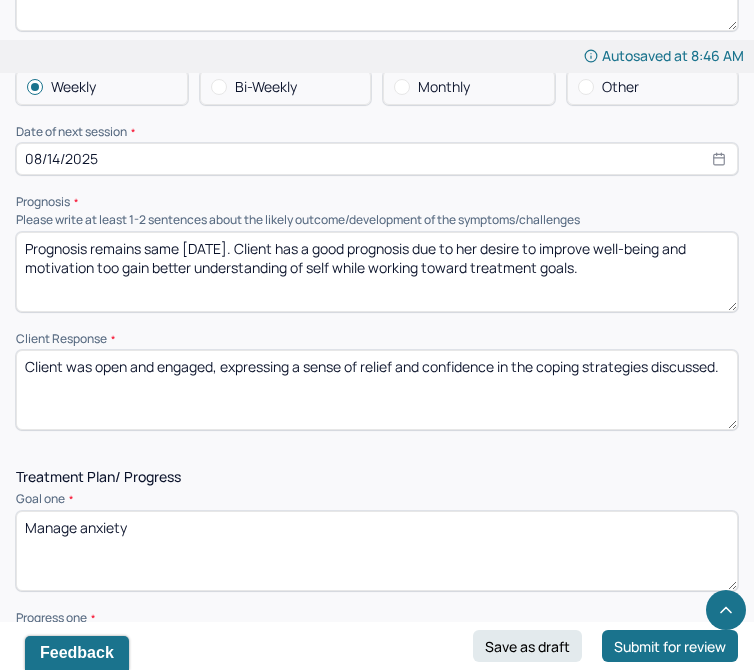 scroll, scrollTop: 2748, scrollLeft: 0, axis: vertical 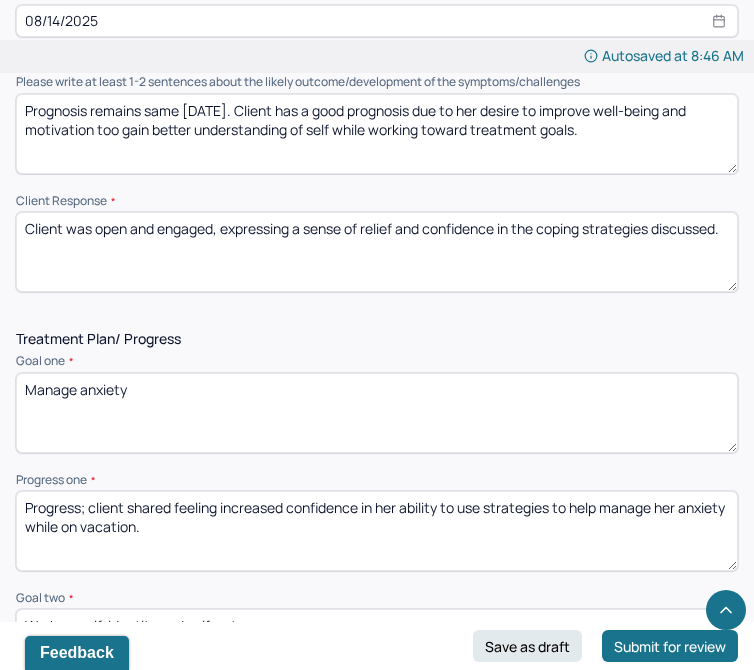 type on "Client was open and engaged, expressing a sense of relief and confidence in the coping strategies discussed." 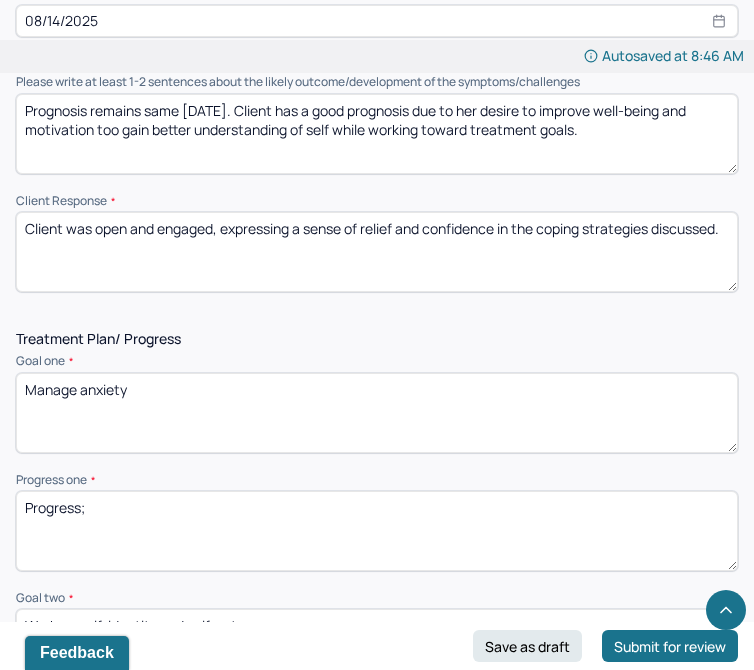 paste on "Client utilized CBT techniques to challenge anxious thoughts" 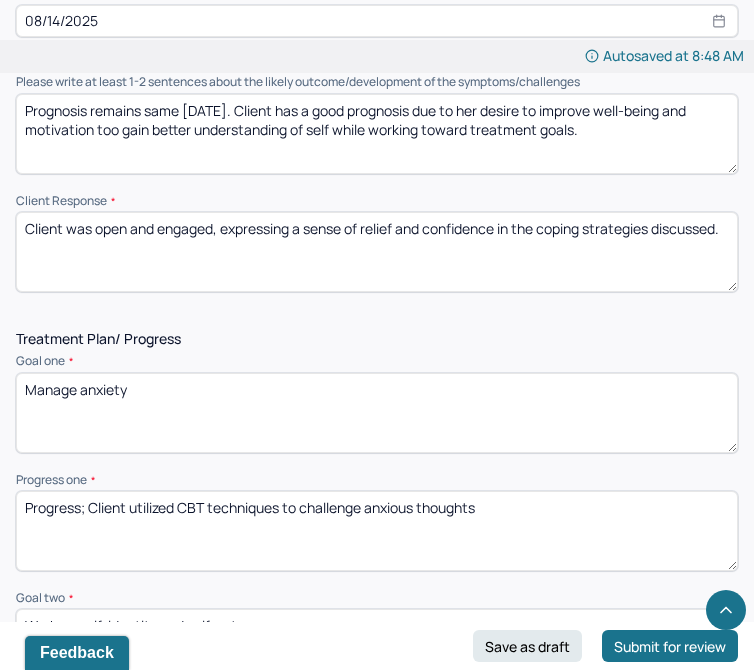type on "Progress; Client utilized CBT techniques to challenge anxious thoughts" 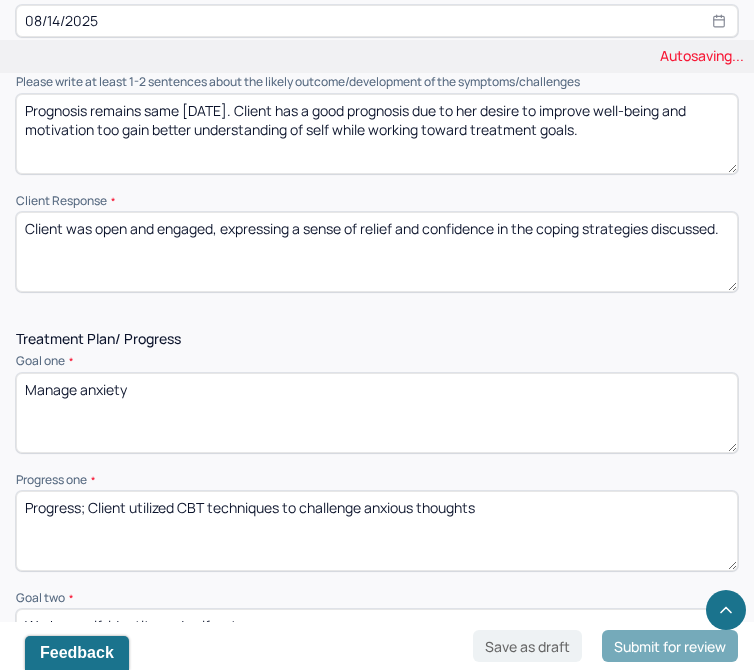 scroll, scrollTop: 10, scrollLeft: 0, axis: vertical 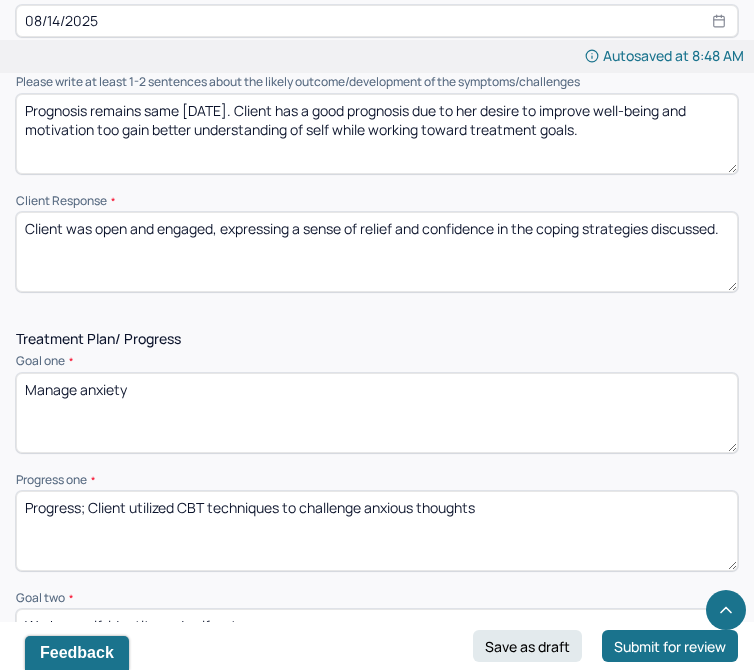 type on "Progress; Client reported using assertive communication in a recent interaction and demonstrated improved emotional regulation in response to triggering situations." 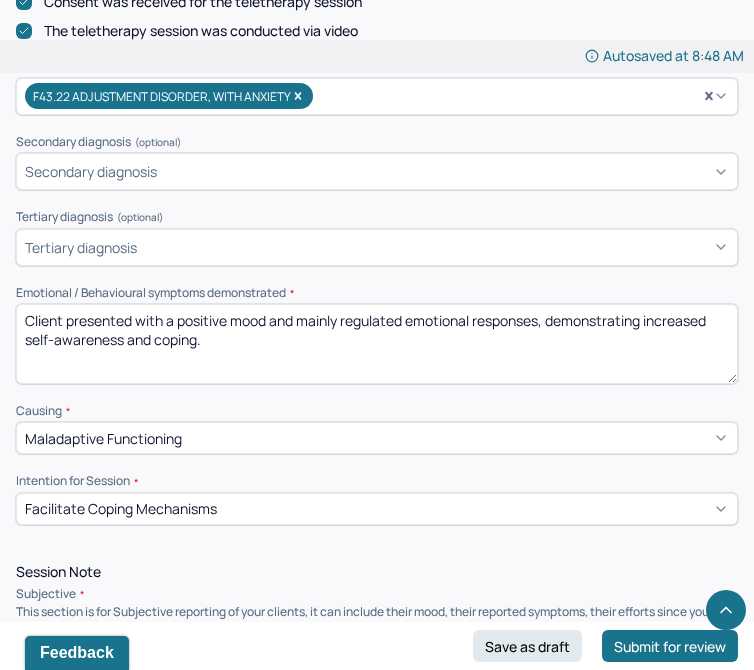 scroll, scrollTop: 1049, scrollLeft: 0, axis: vertical 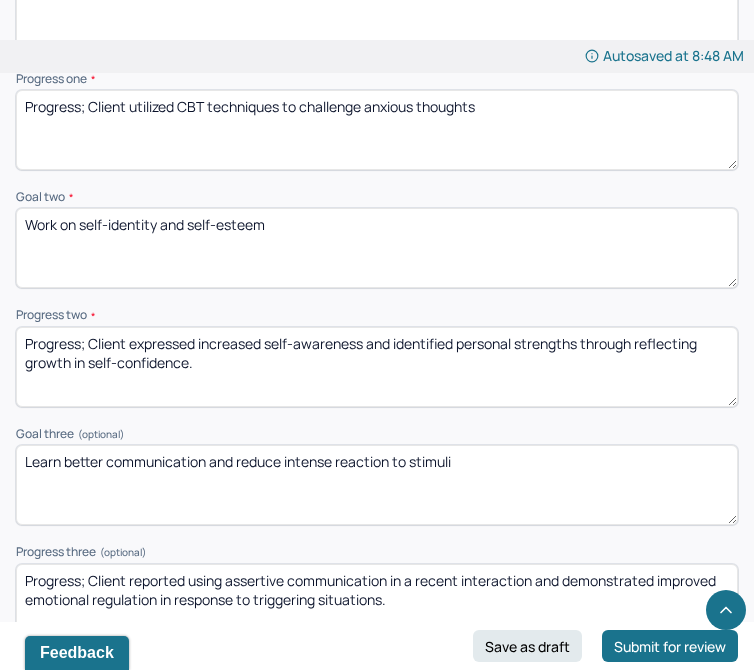 click at bounding box center [377, 1152] 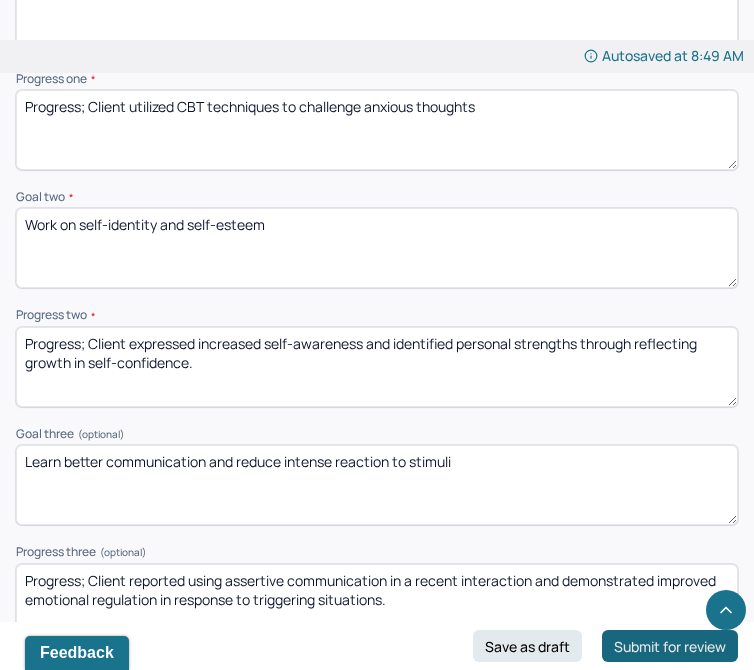 type on "LD" 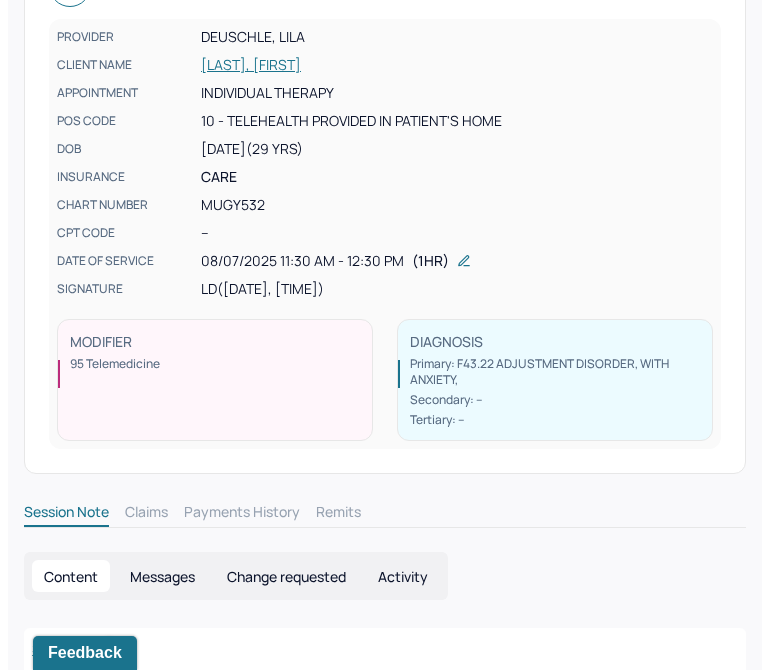 scroll, scrollTop: 0, scrollLeft: 0, axis: both 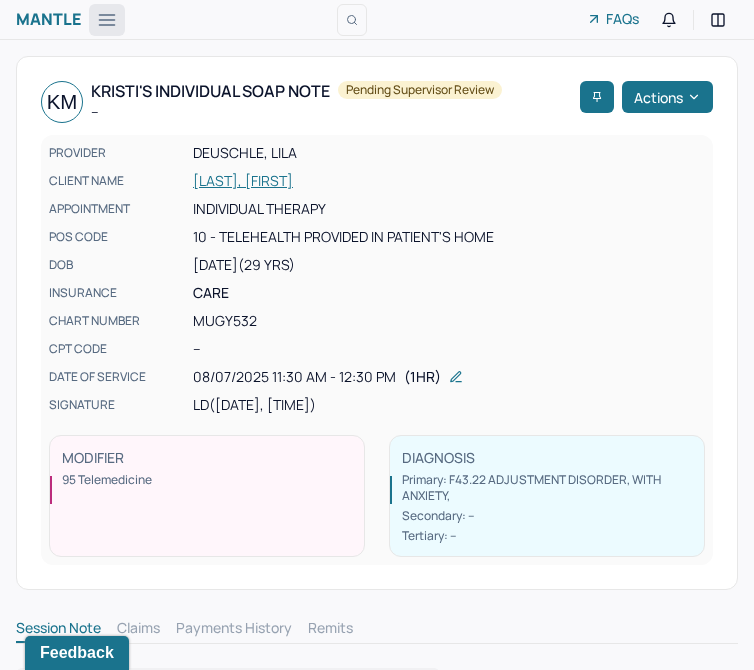 click 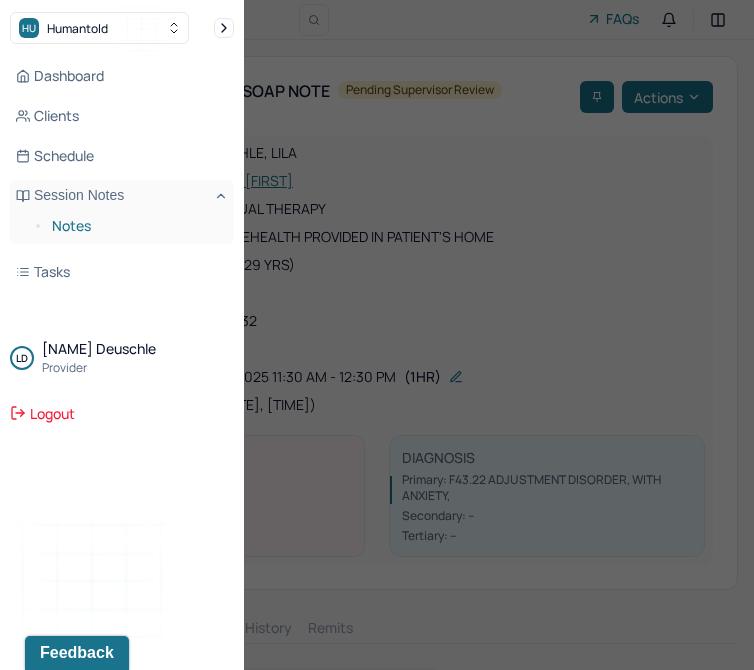 click on "Notes" at bounding box center (135, 226) 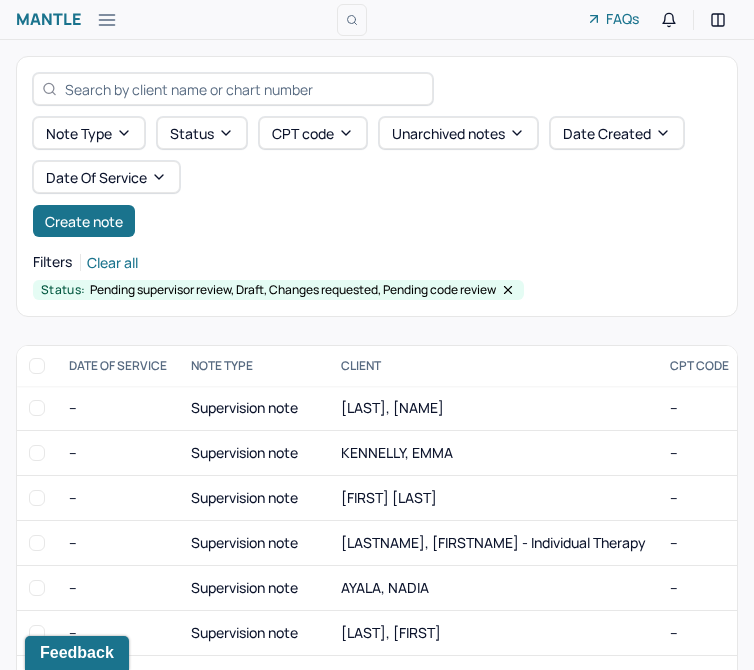 click on "Create note" at bounding box center (84, 221) 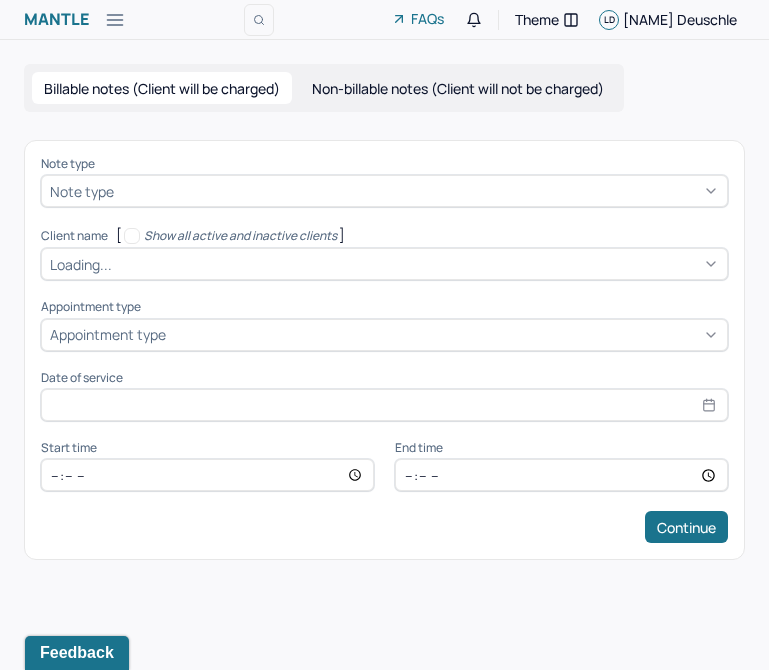 click on "Note type" at bounding box center (82, 191) 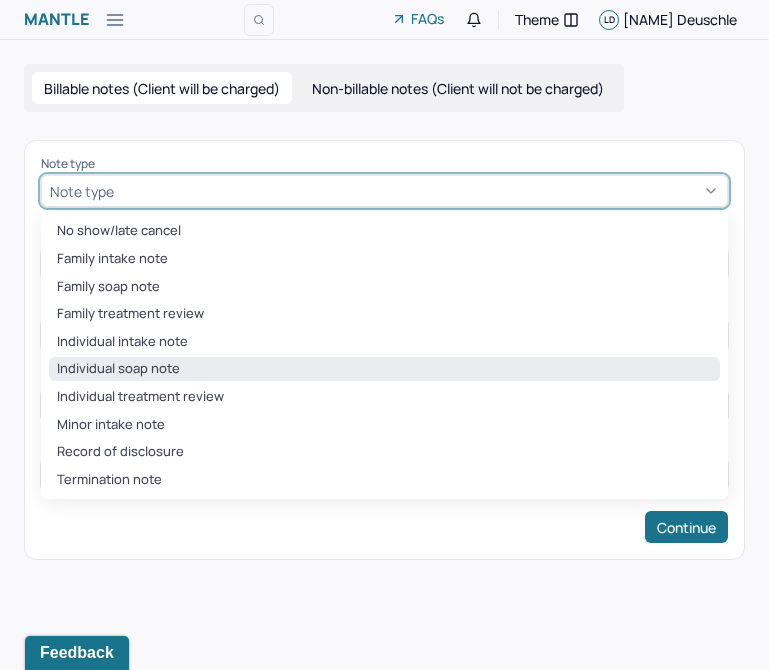 click on "Individual soap note" at bounding box center (384, 369) 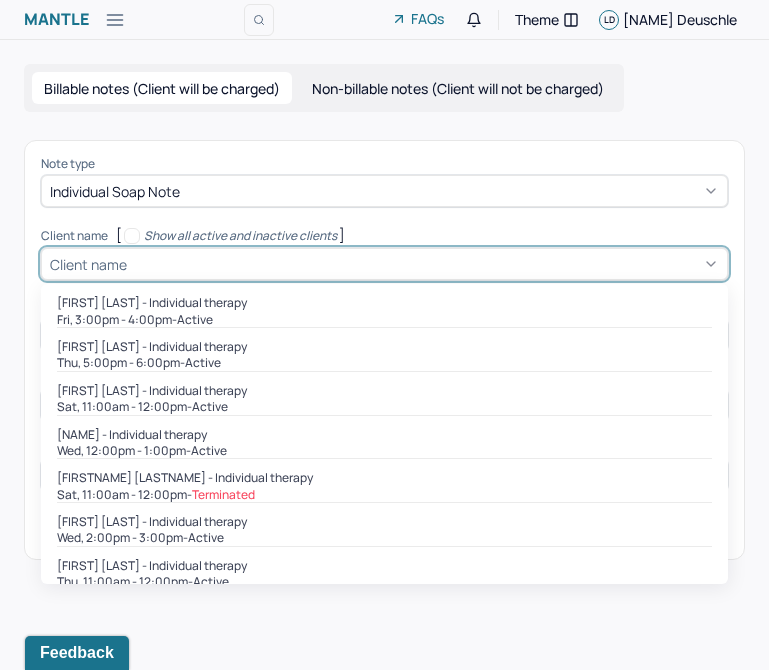 click at bounding box center [425, 264] 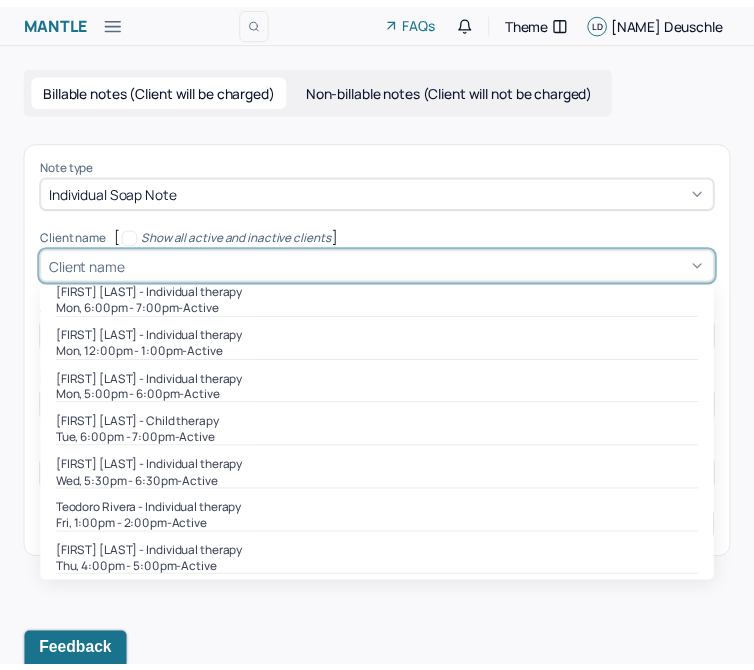 scroll, scrollTop: 456, scrollLeft: 0, axis: vertical 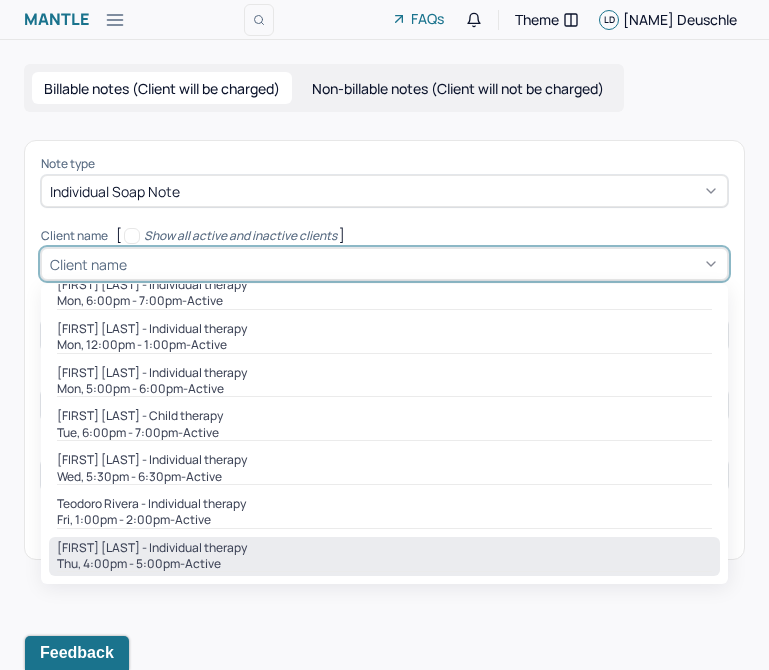 click on "[DAY], [TIME] - active" at bounding box center (384, 564) 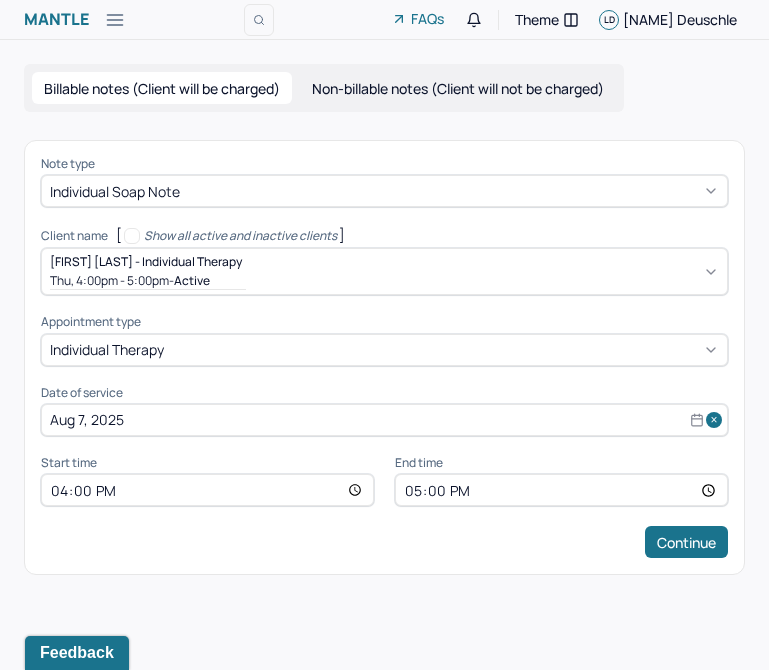 click on "17:00" at bounding box center [561, 490] 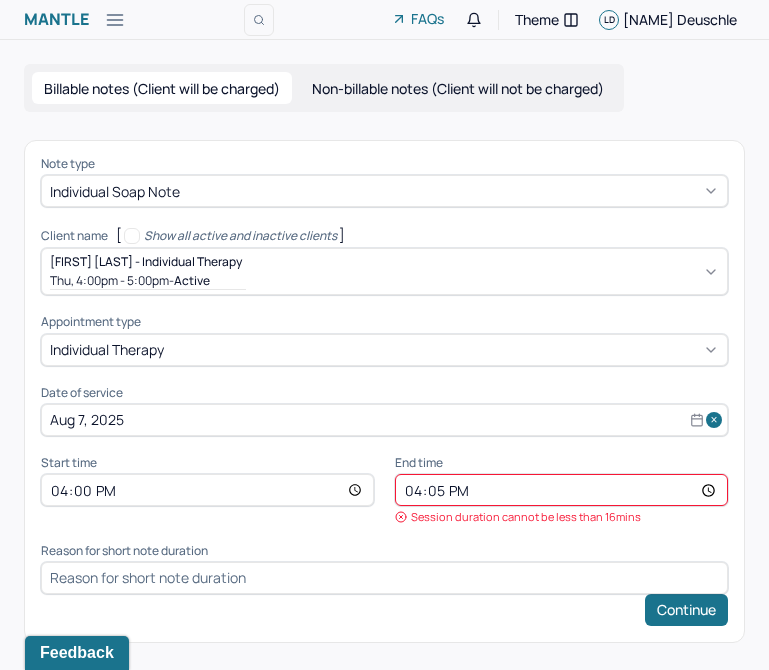 type on "16:55" 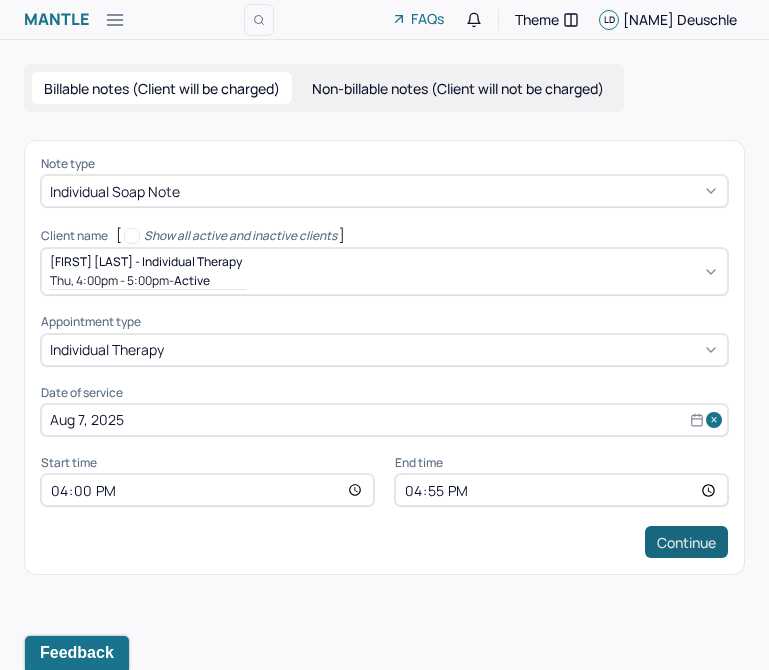 click on "Continue" at bounding box center (686, 542) 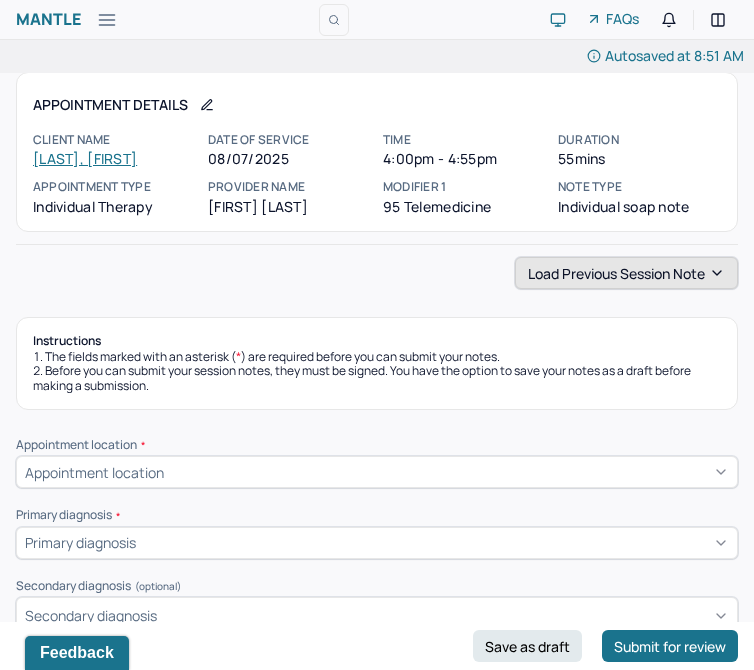 click on "Load previous session note" at bounding box center [626, 273] 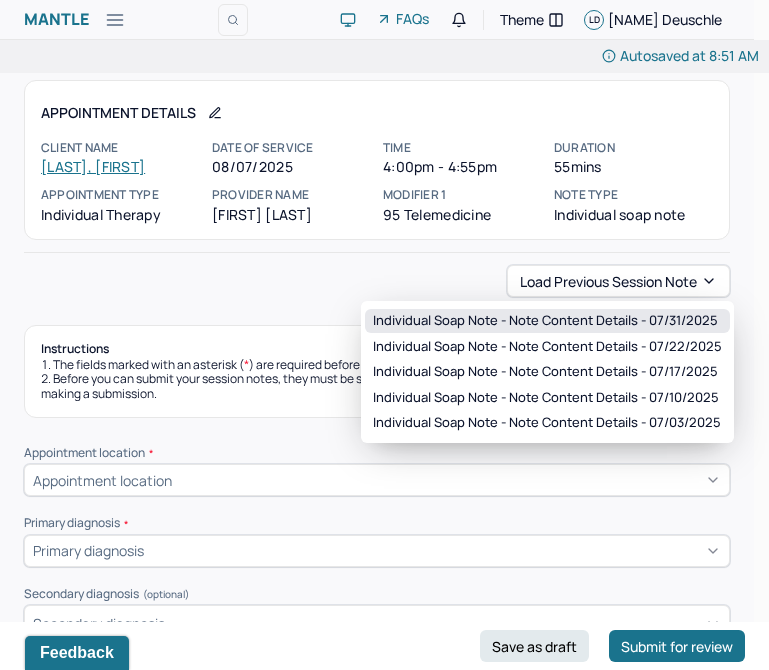 click on "Individual soap note   - Note content Details -   07/31/2025" at bounding box center [545, 321] 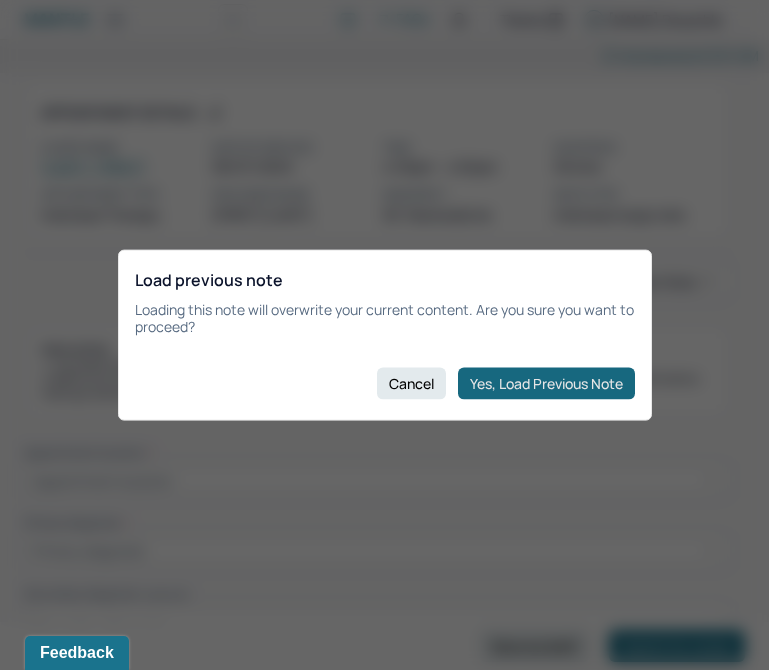 click on "Yes, Load Previous Note" at bounding box center [546, 383] 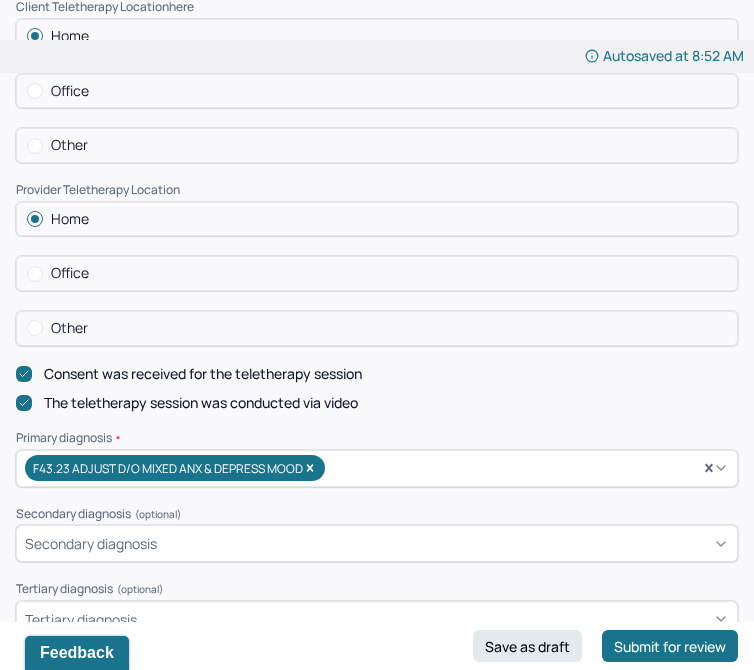 scroll, scrollTop: 518, scrollLeft: 0, axis: vertical 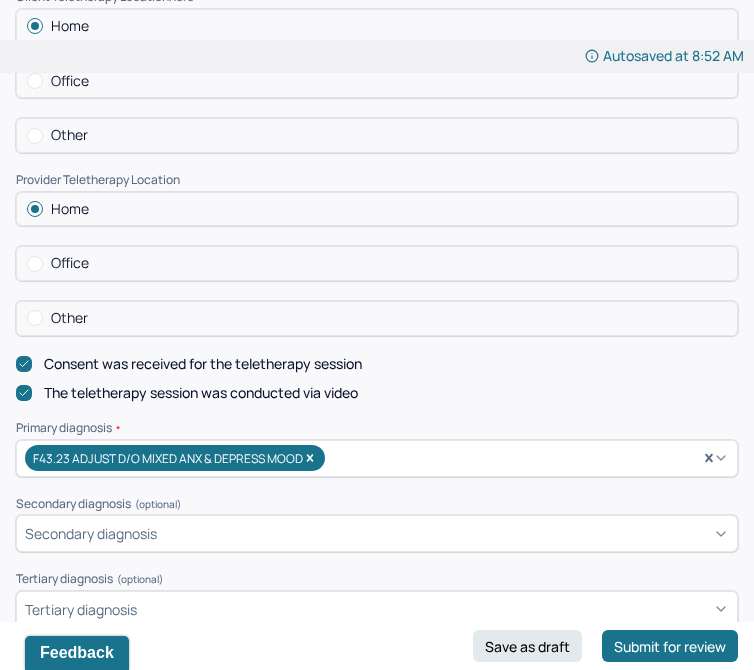 click on "Client displayed a mix of excitement and grief, with emotionally appropriate responses and positive behavior." at bounding box center (377, 706) 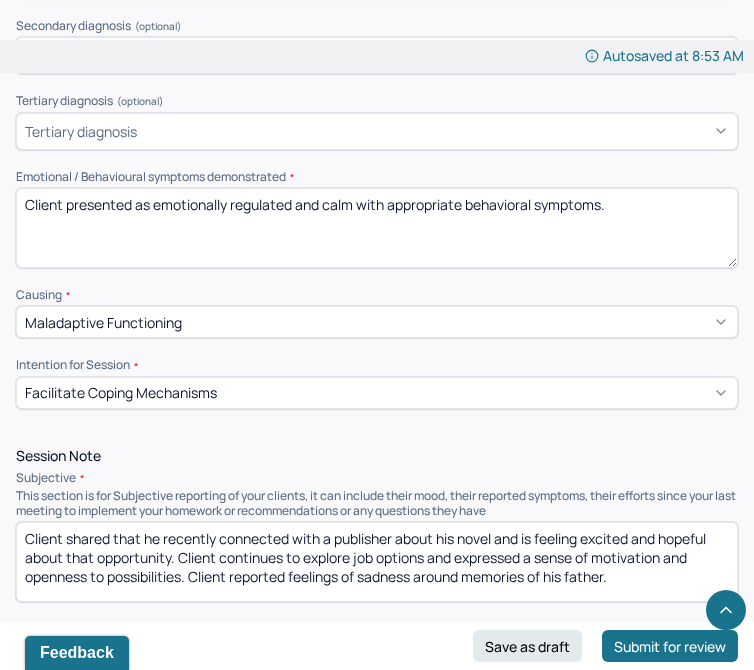 scroll, scrollTop: 1014, scrollLeft: 0, axis: vertical 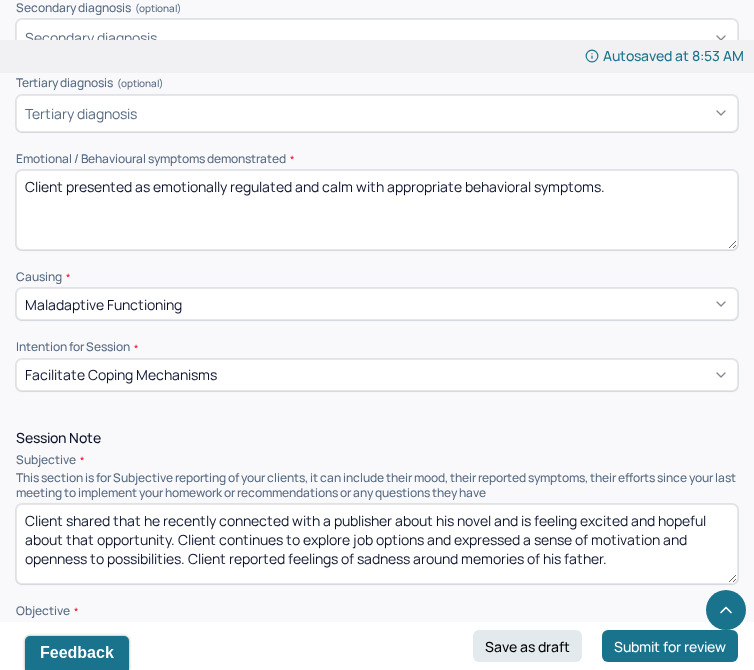 type on "Client presented as emotionally regulated and calm with appropriate behavioral symptoms." 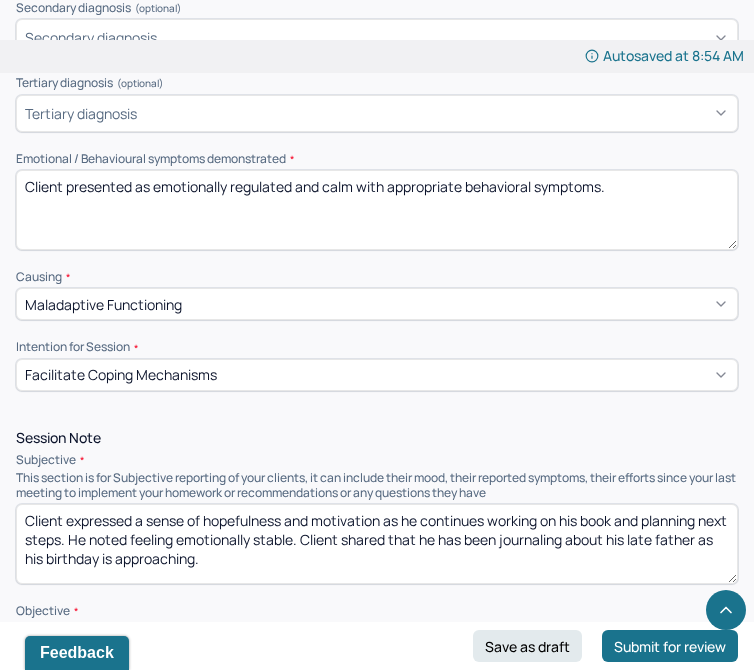 type on "Client expressed a sense of hopefulness and motivation as he continues working on his book and planning next steps. He noted feeling emotionally stable. Client shared that he has been journaling about his late father as his birthday is approaching." 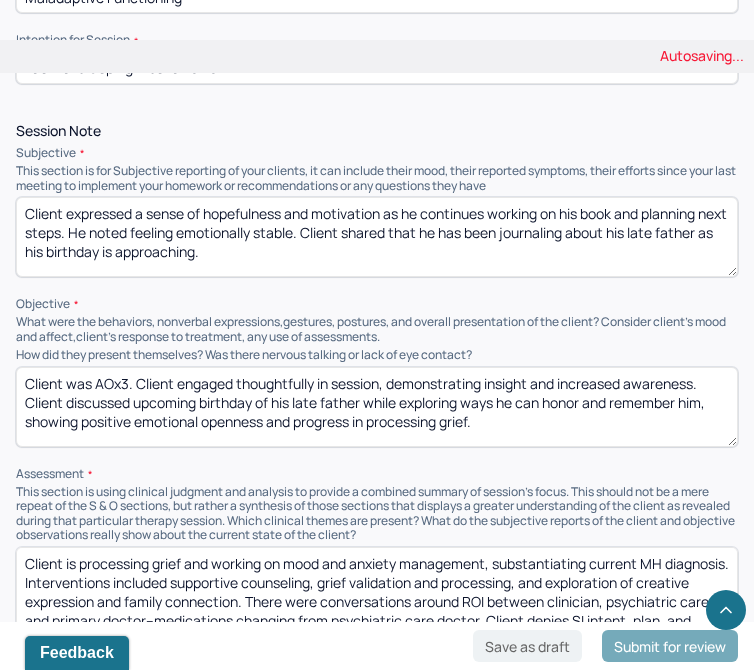 scroll, scrollTop: 1325, scrollLeft: 0, axis: vertical 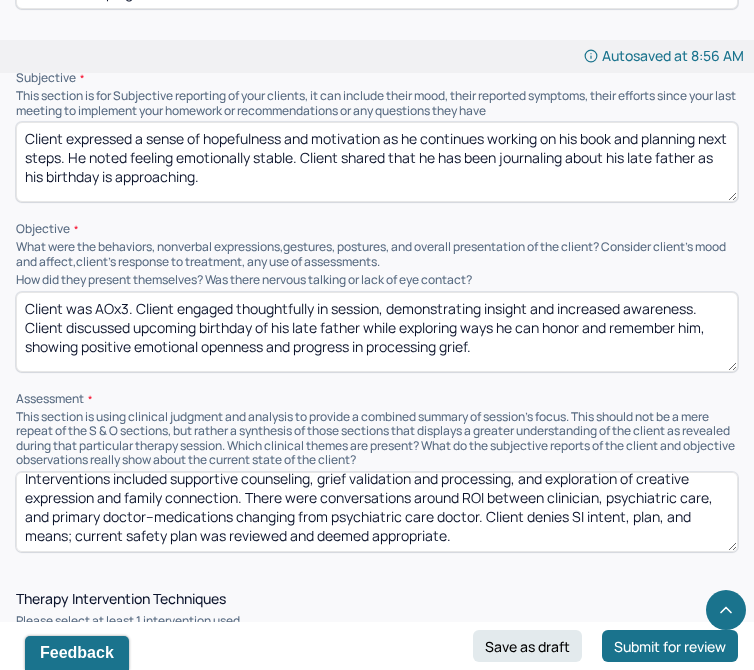 type on "Client was AOx3. Client engaged thoughtfully in session, demonstrating insight and increased awareness. Client discussed upcoming birthday of his late father while exploring ways he can honor and remember him, showing positive emotional openness and progress in processing grief." 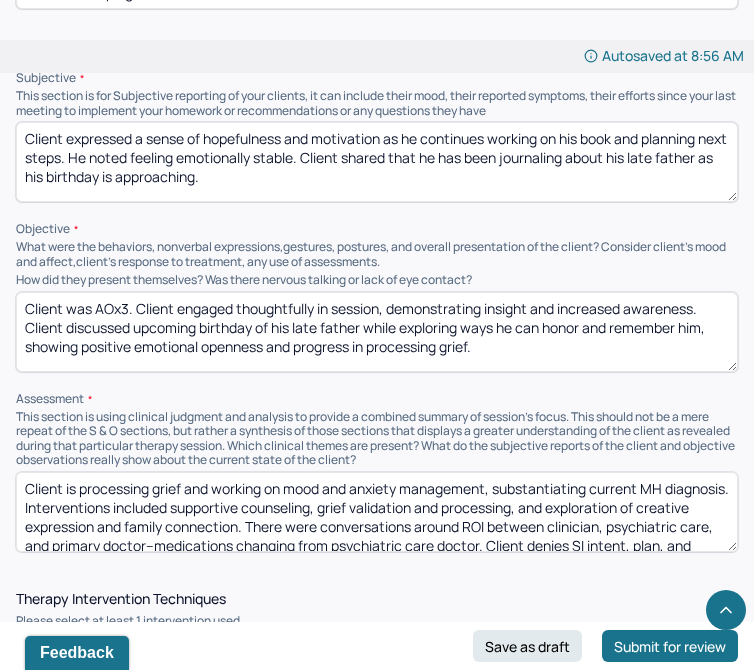 drag, startPoint x: 588, startPoint y: 331, endPoint x: 10, endPoint y: 229, distance: 586.931 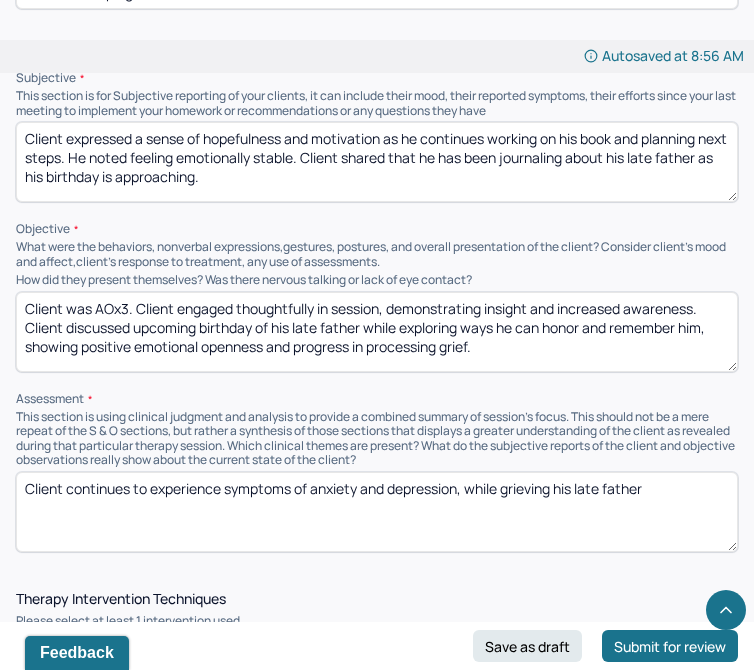 click on "Client continues to experience symptoms of anxiety and depression, while grieving his late father" at bounding box center [377, 512] 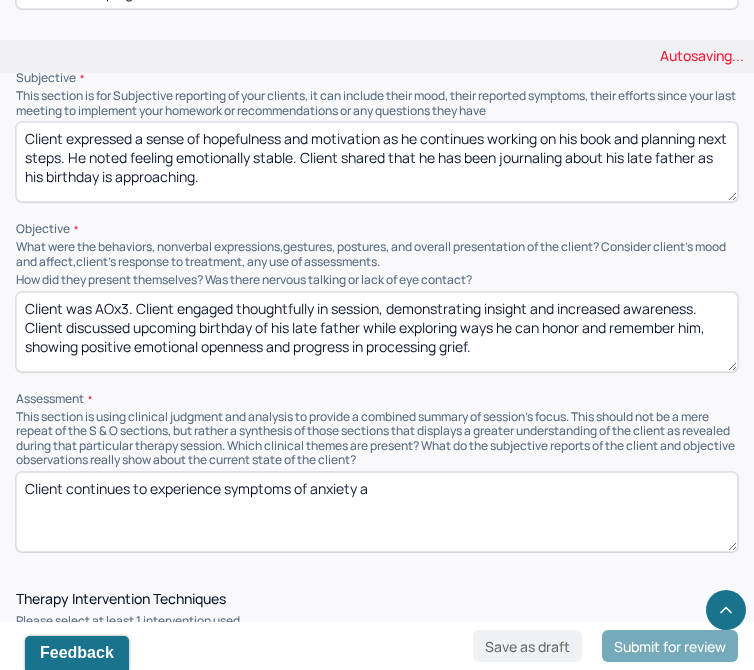 click on "Client continues to experience symptoms of anxiety and depression, while grieving his late father" at bounding box center [377, 512] 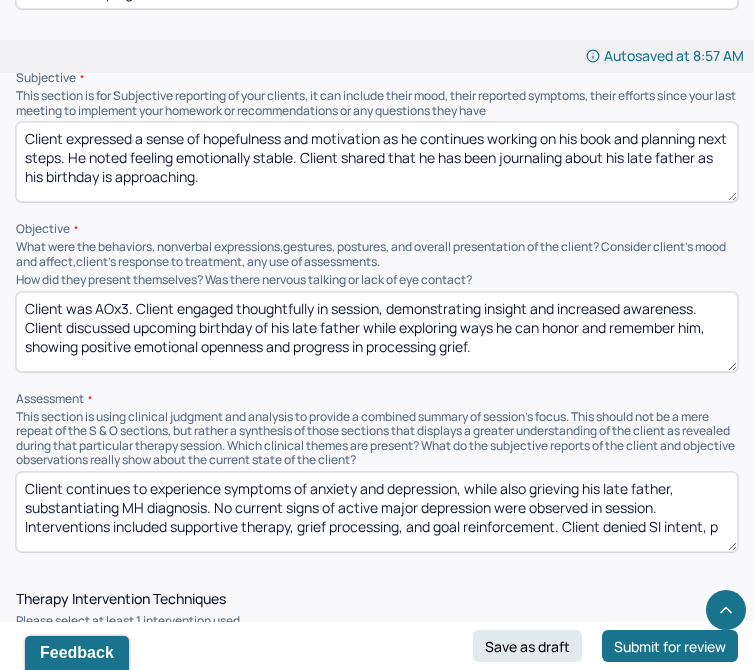 scroll, scrollTop: 5, scrollLeft: 0, axis: vertical 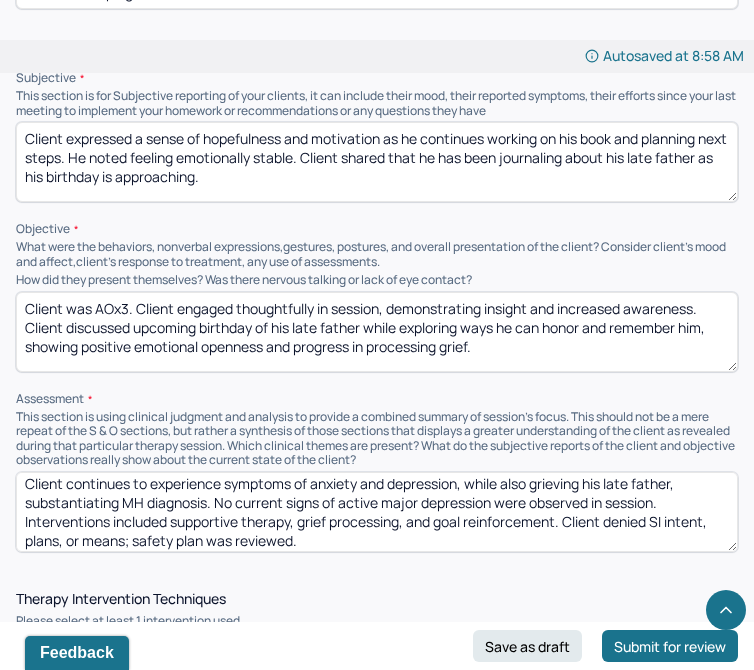 type on "Client continues to experience symptoms of anxiety and depression, while also grieving his late father, substantiating MH diagnosis. No current signs of active major depression were observed in session. Interventions included supportive therapy, grief processing, and goal reinforcement. Client denied SI intent, plans, or means; safety plan was reviewed." 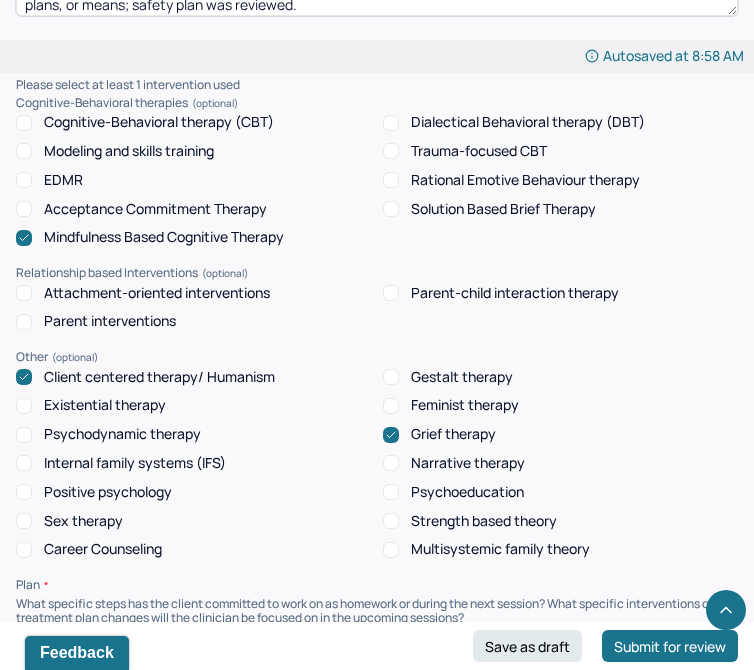 scroll, scrollTop: 1934, scrollLeft: 0, axis: vertical 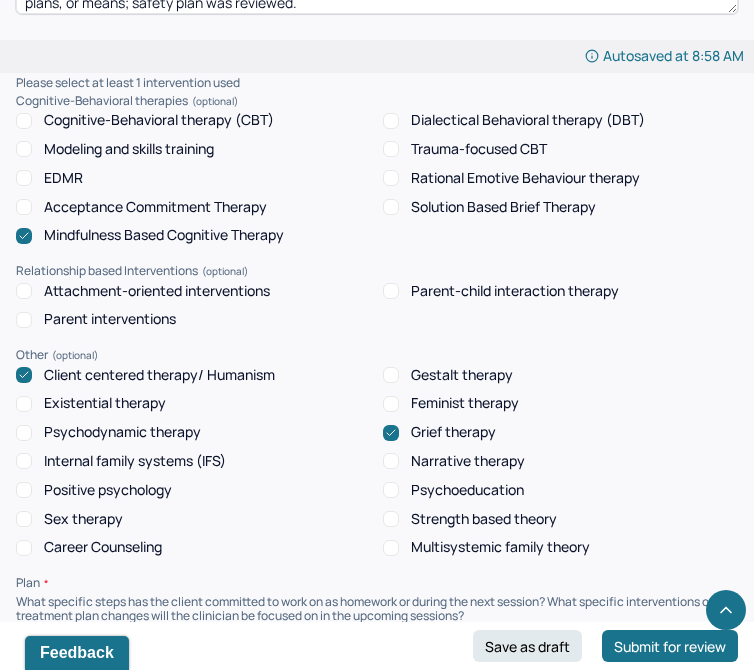 click on "Client will meet with therapist for one hour each week as he continues to work toward his treatment goals." at bounding box center [377, 667] 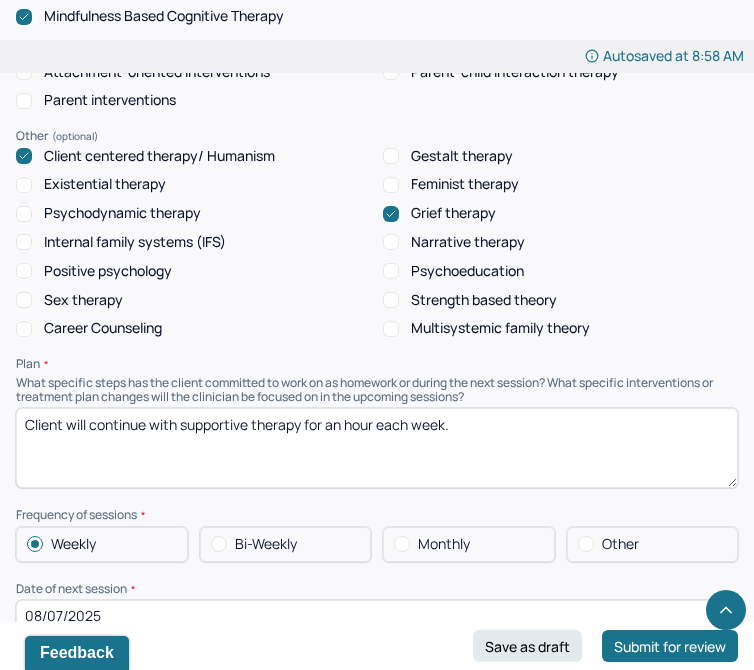 scroll, scrollTop: 2166, scrollLeft: 0, axis: vertical 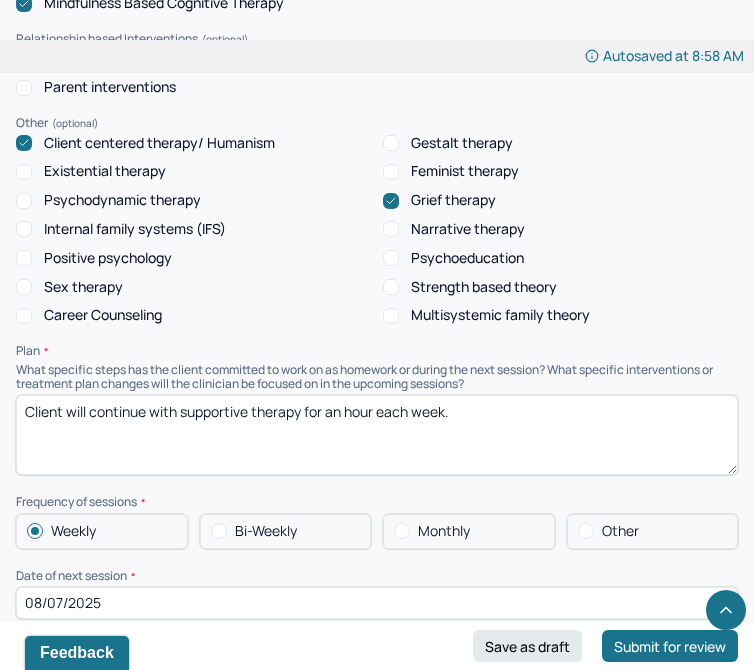 type on "Client will continue with supportive therapy for an hour each week." 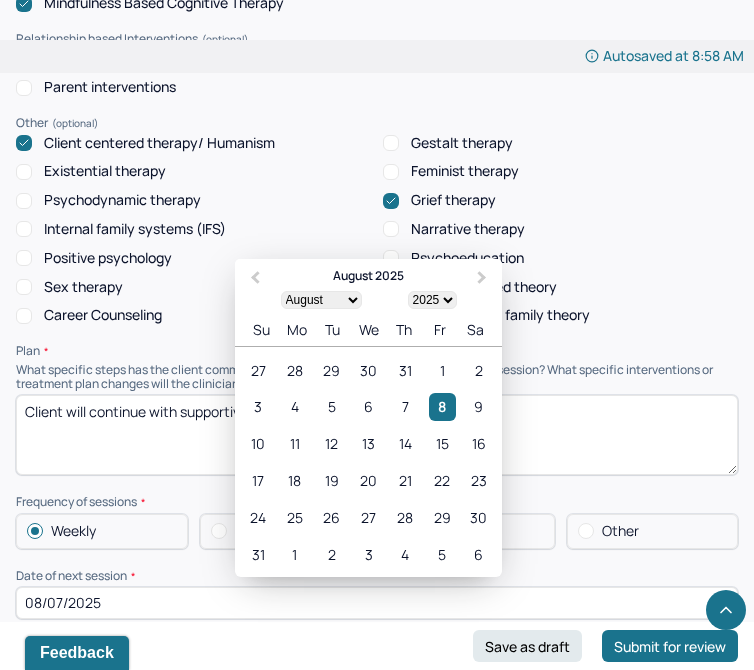 click on "08/07/2025" at bounding box center (377, 603) 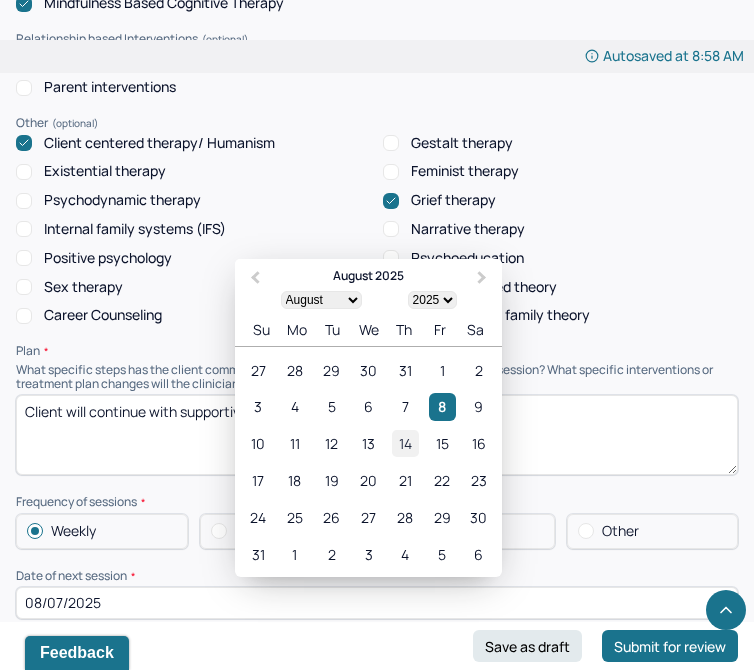 click on "14" at bounding box center (405, 443) 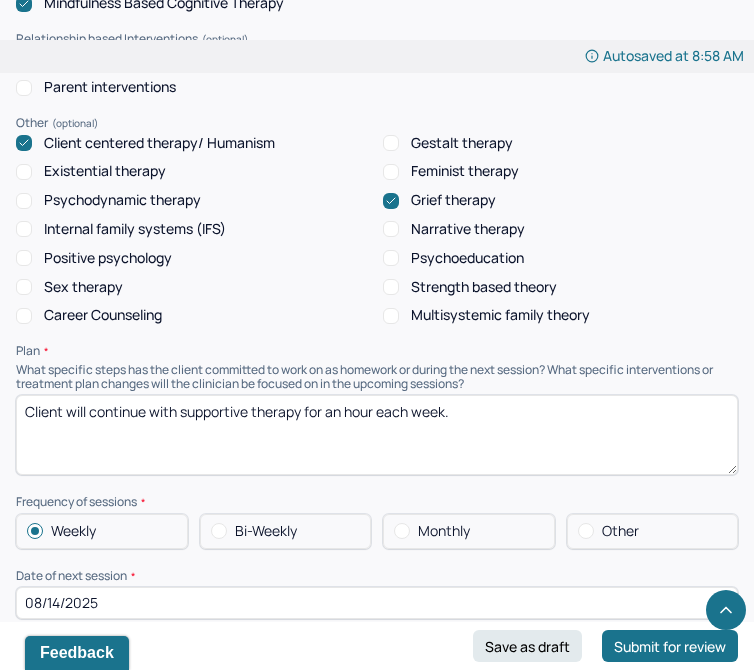 drag, startPoint x: 347, startPoint y: 538, endPoint x: 294, endPoint y: 485, distance: 74.953316 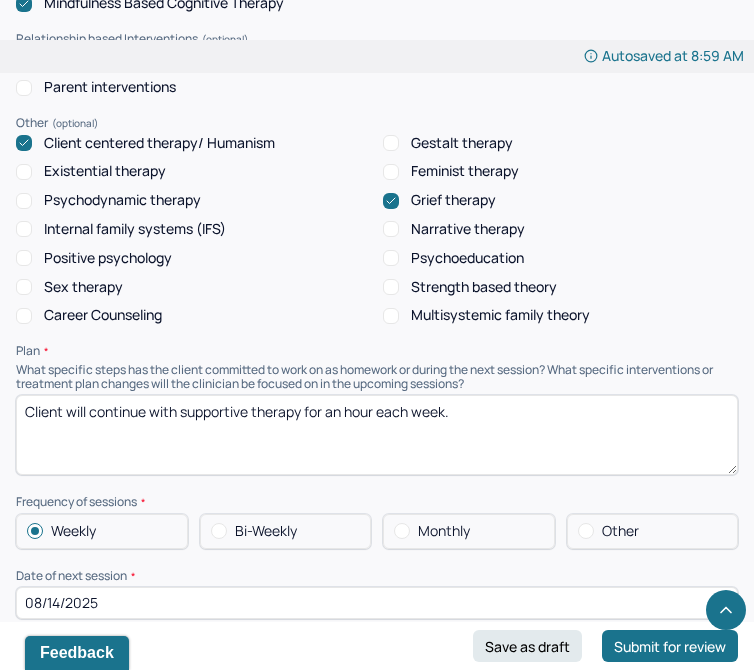 scroll, scrollTop: 4, scrollLeft: 0, axis: vertical 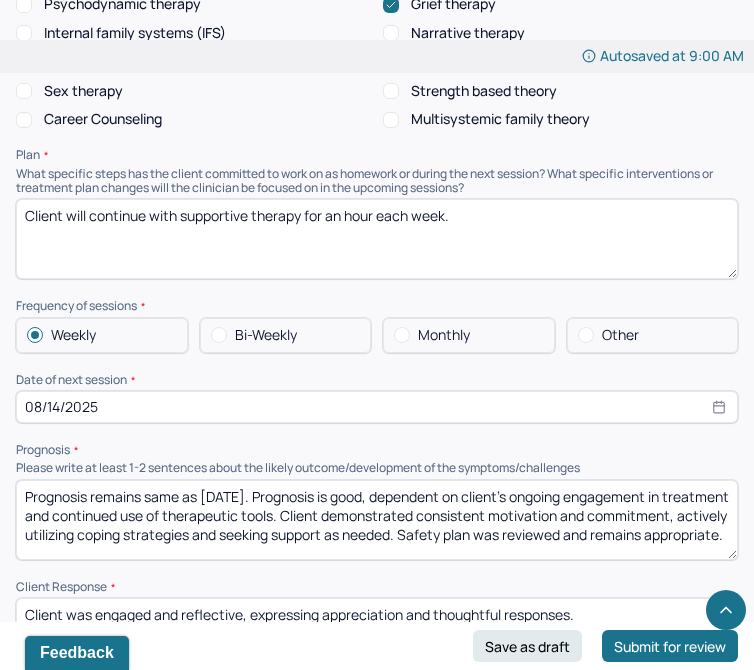 type on "Prognosis remains same as [DATE]. Prognosis is good, dependent on client's ongoing engagement in treatment and continued use of therapeutic tools. Client demonstrated consistent motivation and commitment, actively utilizing coping strategies and seeking support as needed. Safety plan was reviewed and remains appropriate." 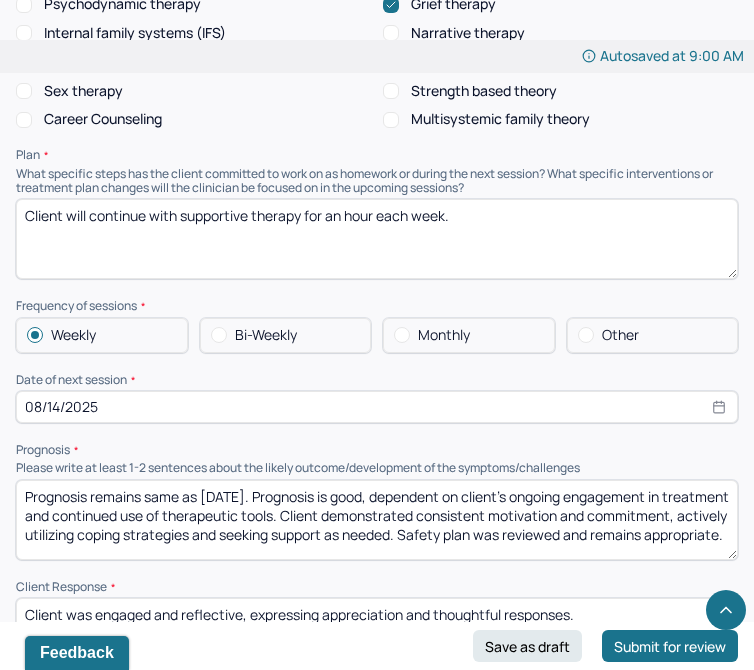 drag, startPoint x: 644, startPoint y: 394, endPoint x: 104, endPoint y: 408, distance: 540.18146 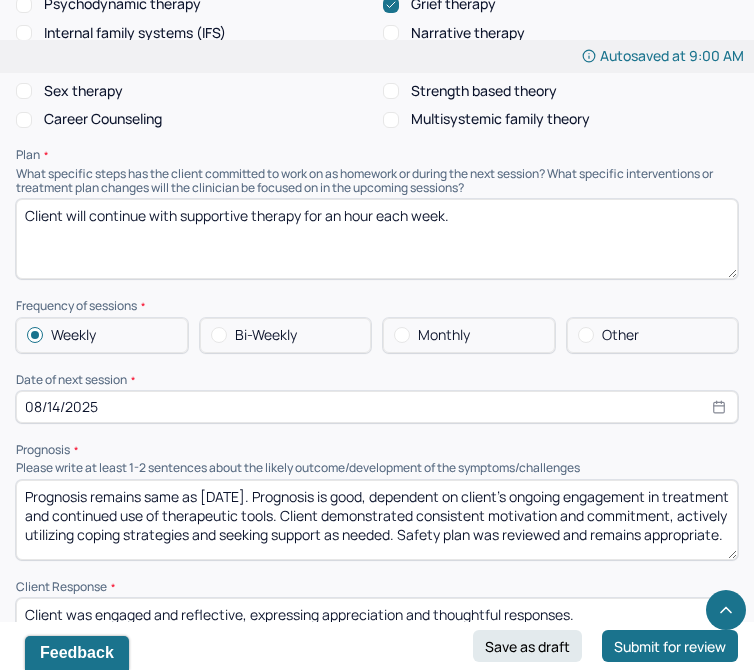 click on "Client was engaged and reflective, expressing appreciation and thoughtful responses." at bounding box center [377, 638] 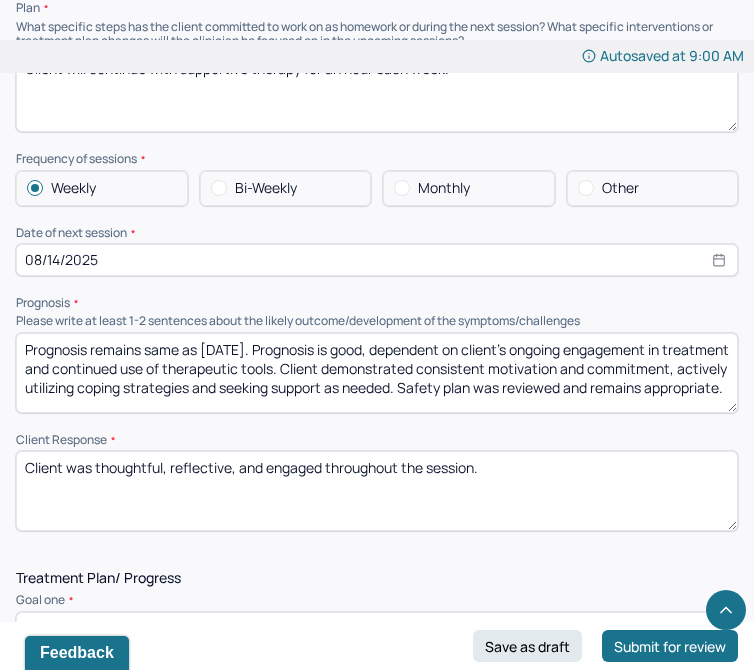 scroll, scrollTop: 2511, scrollLeft: 0, axis: vertical 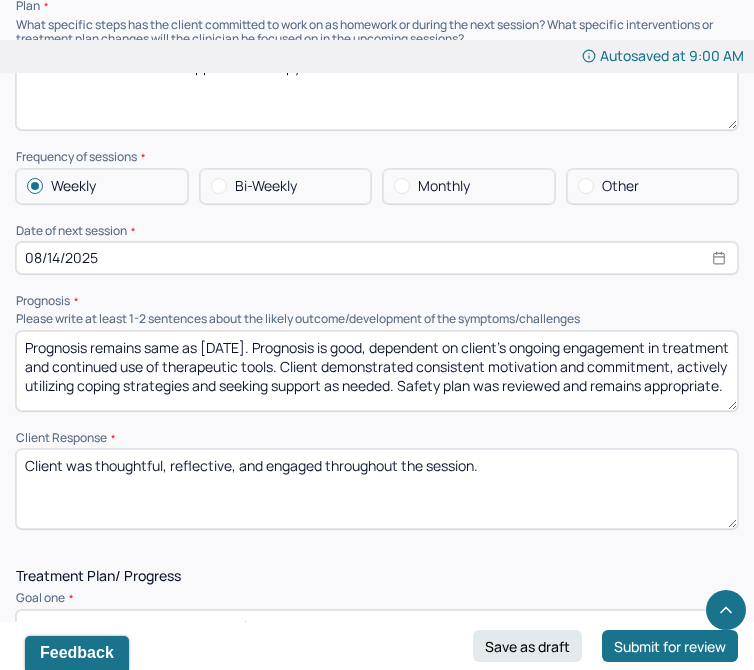 type on "Client was thoughtful, reflective, and engaged throughout the session." 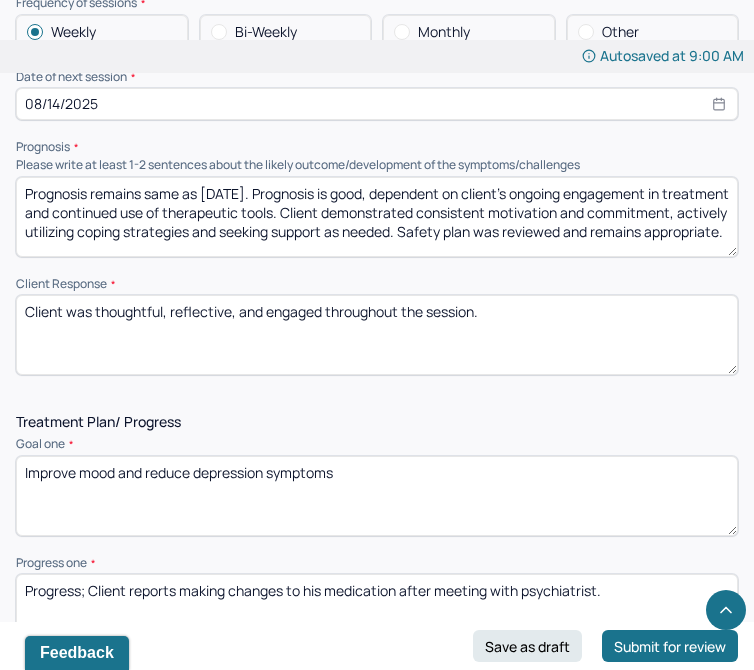 drag, startPoint x: 247, startPoint y: 418, endPoint x: 5, endPoint y: 345, distance: 252.77065 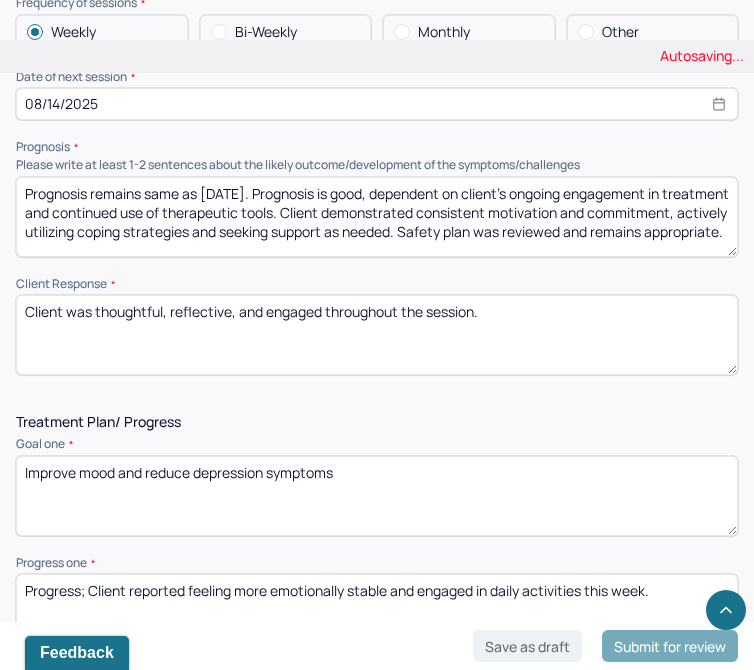 type on "Progress; Client reported feeling more emotionally stable and engaged in daily activities this week." 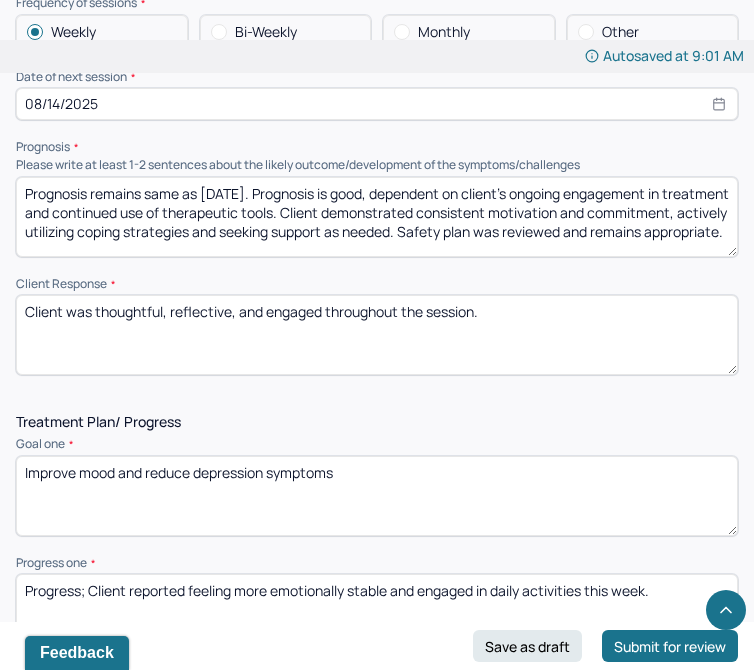 drag, startPoint x: 705, startPoint y: 421, endPoint x: 468, endPoint y: 384, distance: 239.8708 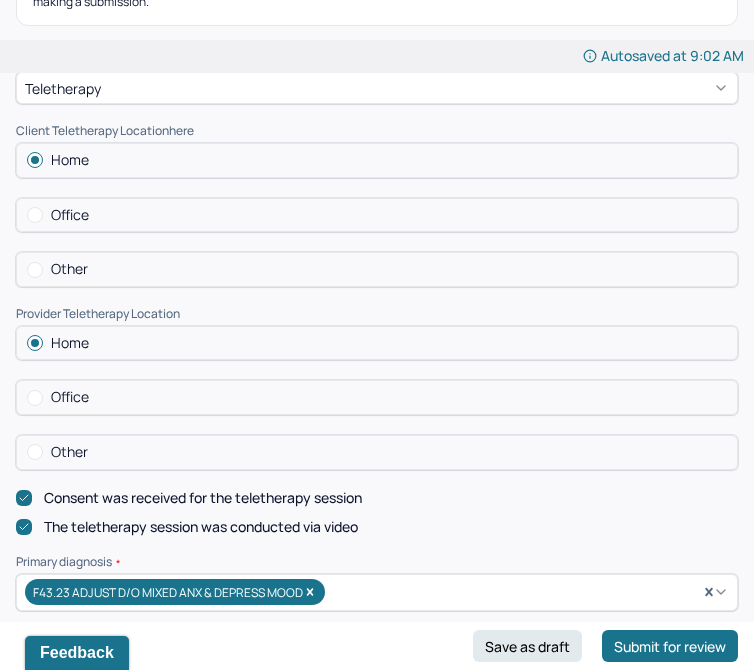 scroll, scrollTop: 386, scrollLeft: 0, axis: vertical 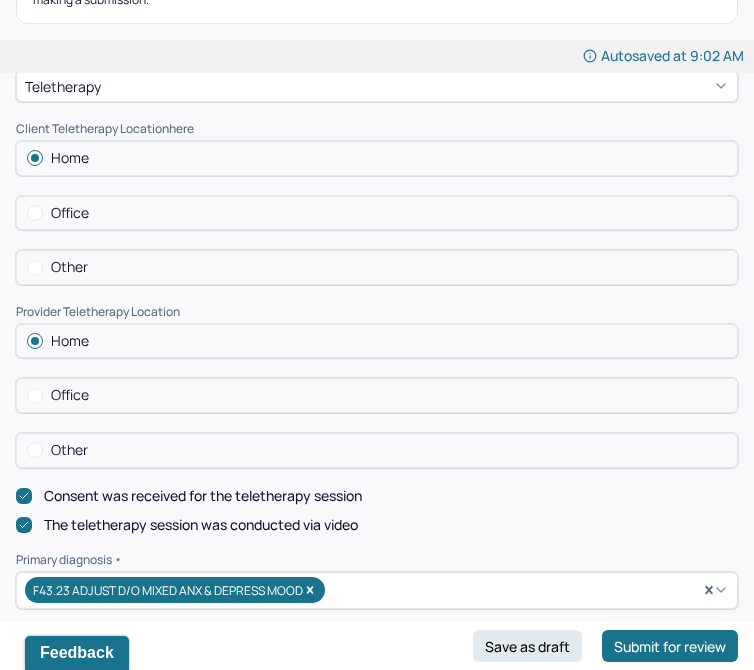 type on "Progress; Client identified and practiced healthy coping strategies." 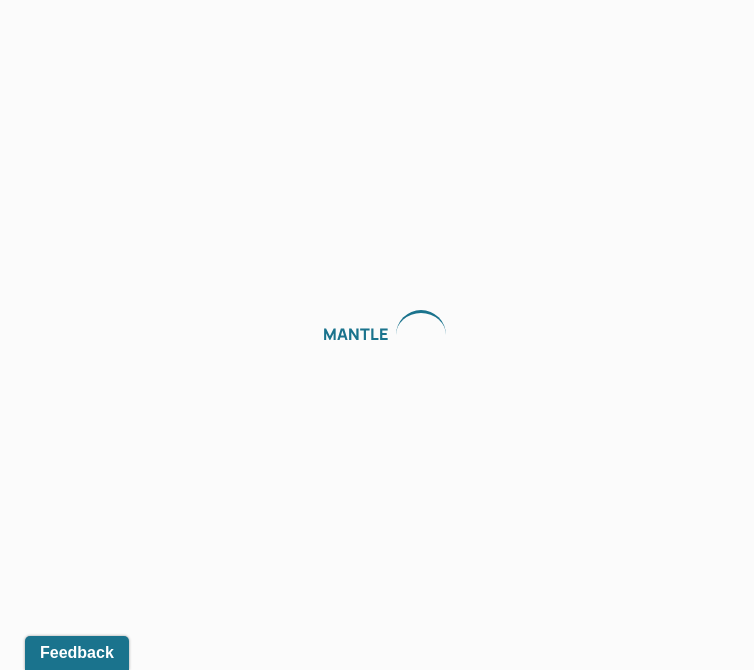 scroll, scrollTop: 0, scrollLeft: 0, axis: both 